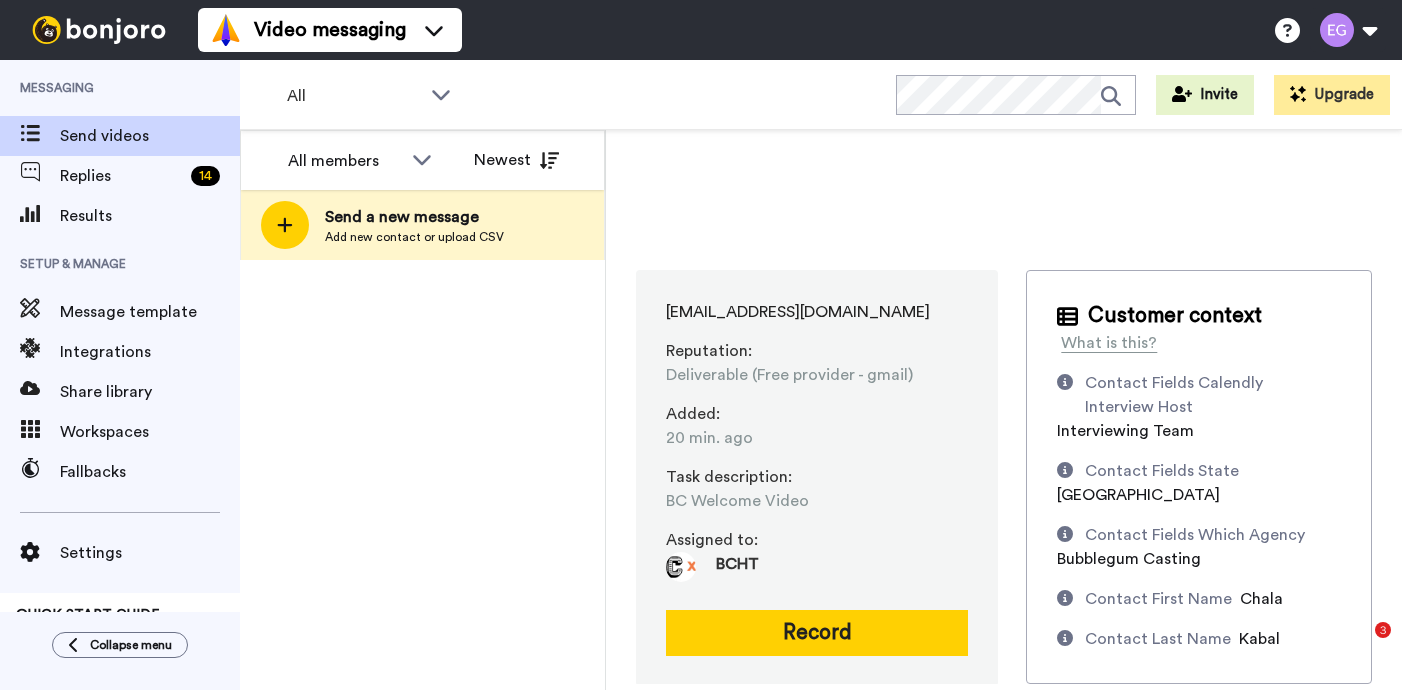 scroll, scrollTop: 0, scrollLeft: 0, axis: both 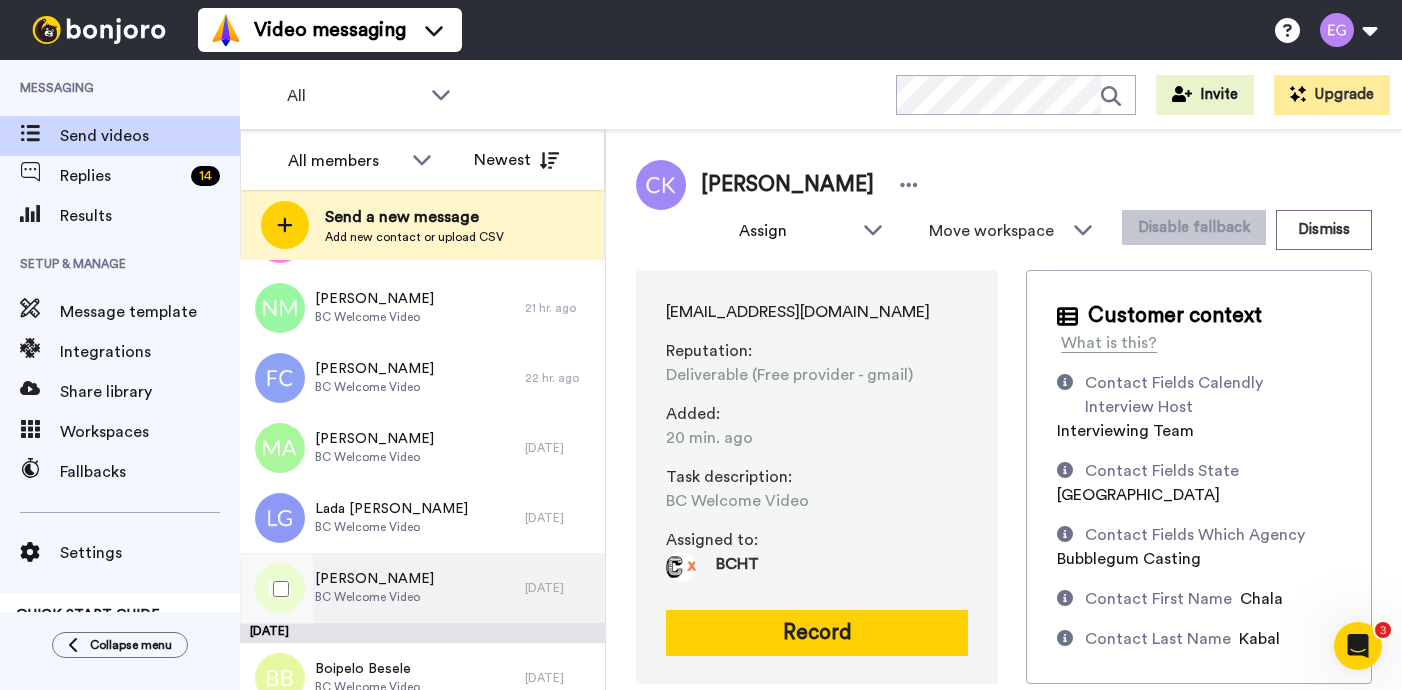click on "[PERSON_NAME]" at bounding box center [374, 579] 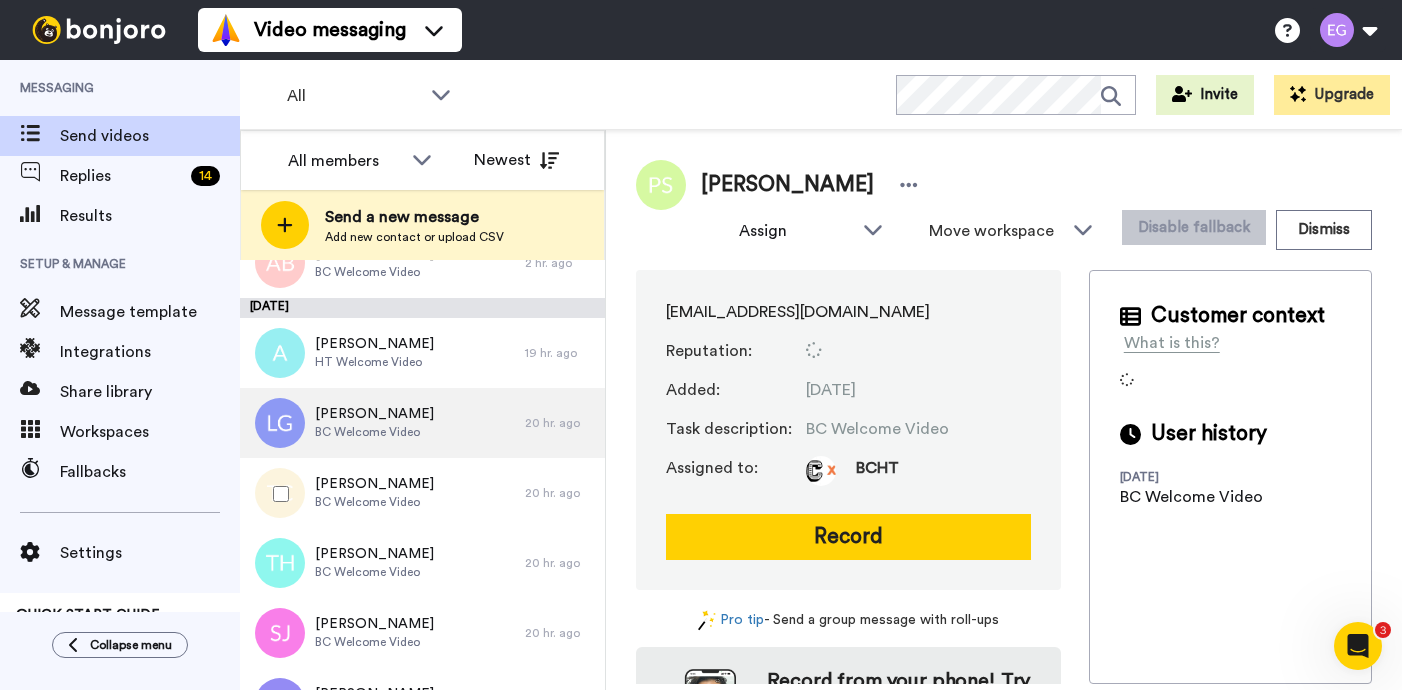 scroll, scrollTop: 537, scrollLeft: 0, axis: vertical 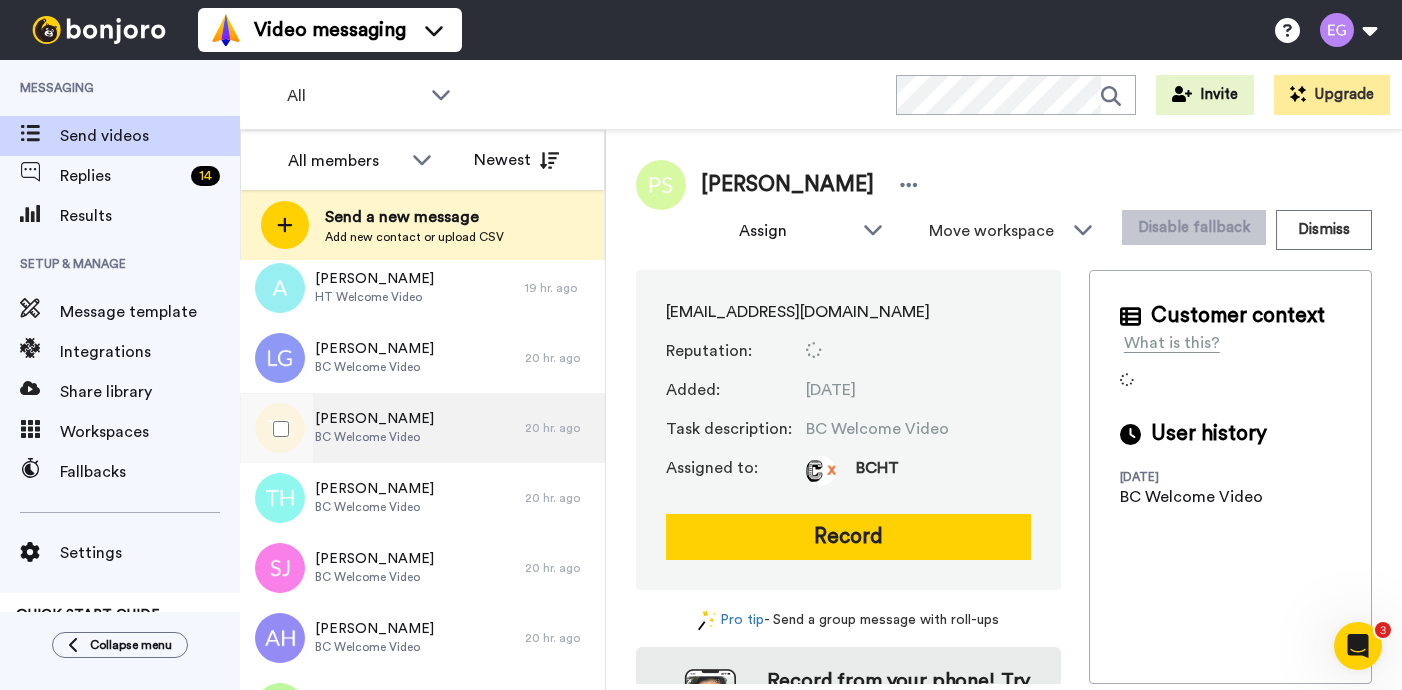 click on "[PERSON_NAME] BC Welcome Video" at bounding box center (382, 428) 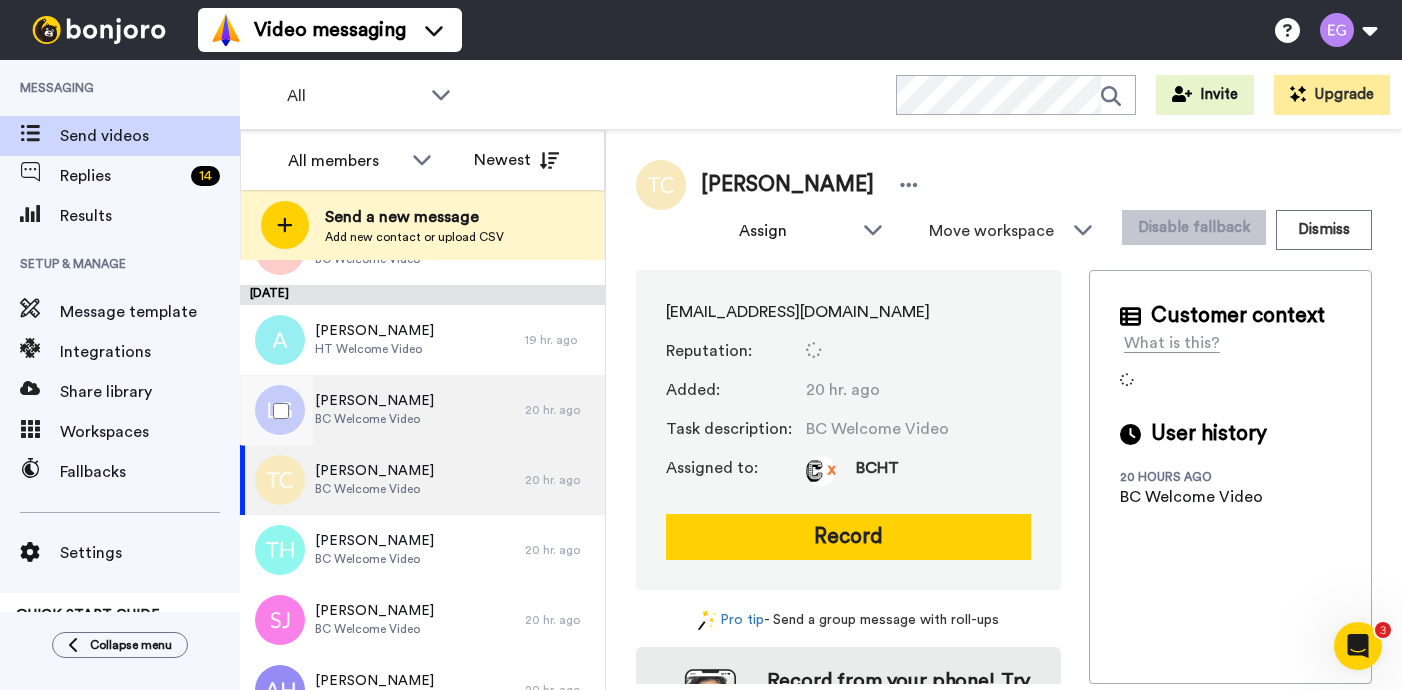 scroll, scrollTop: 483, scrollLeft: 0, axis: vertical 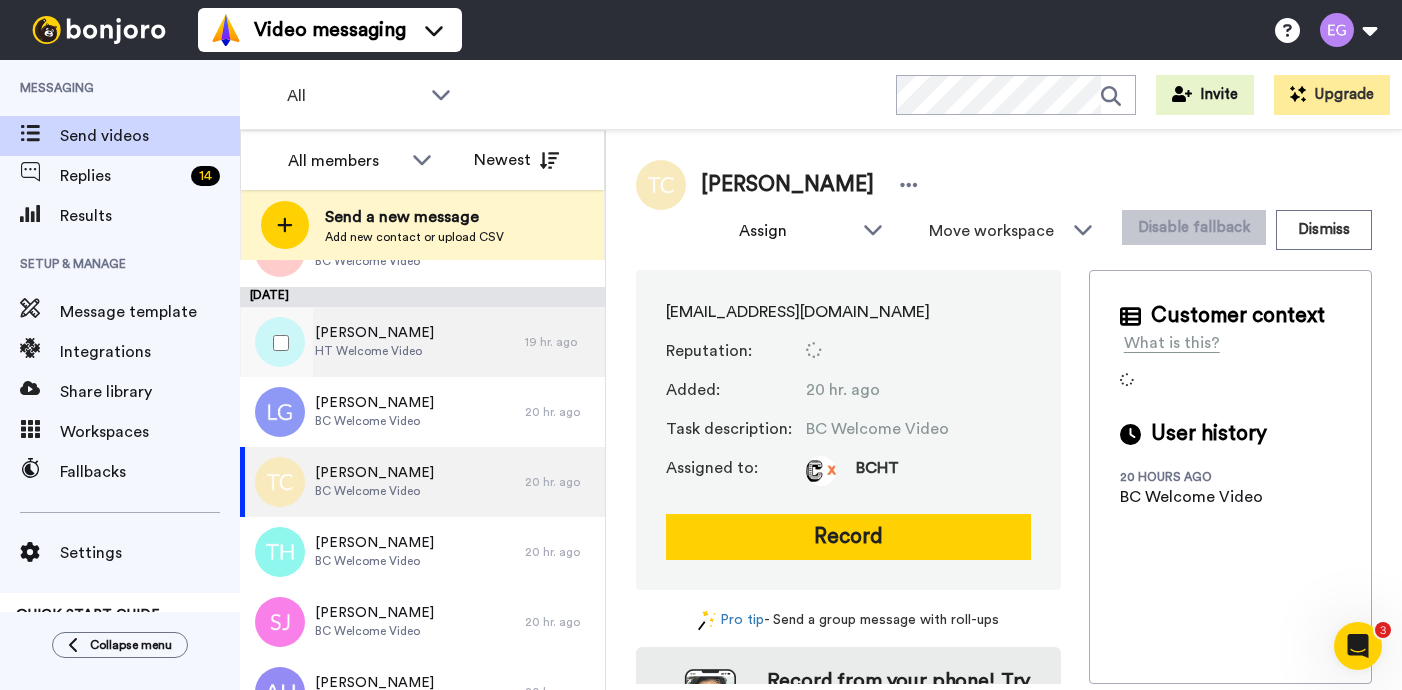 click on "[PERSON_NAME] HT Welcome Video" at bounding box center [382, 342] 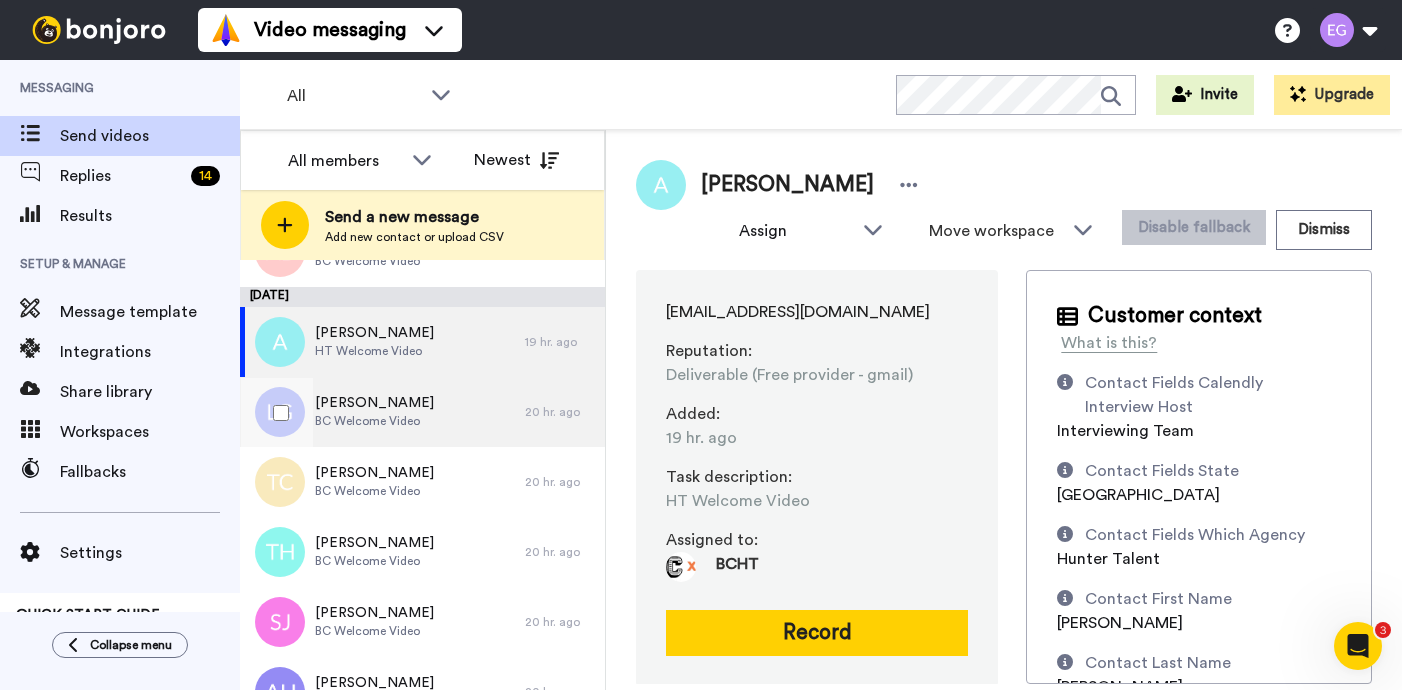 click on "[PERSON_NAME] BC Welcome Video" at bounding box center [382, 412] 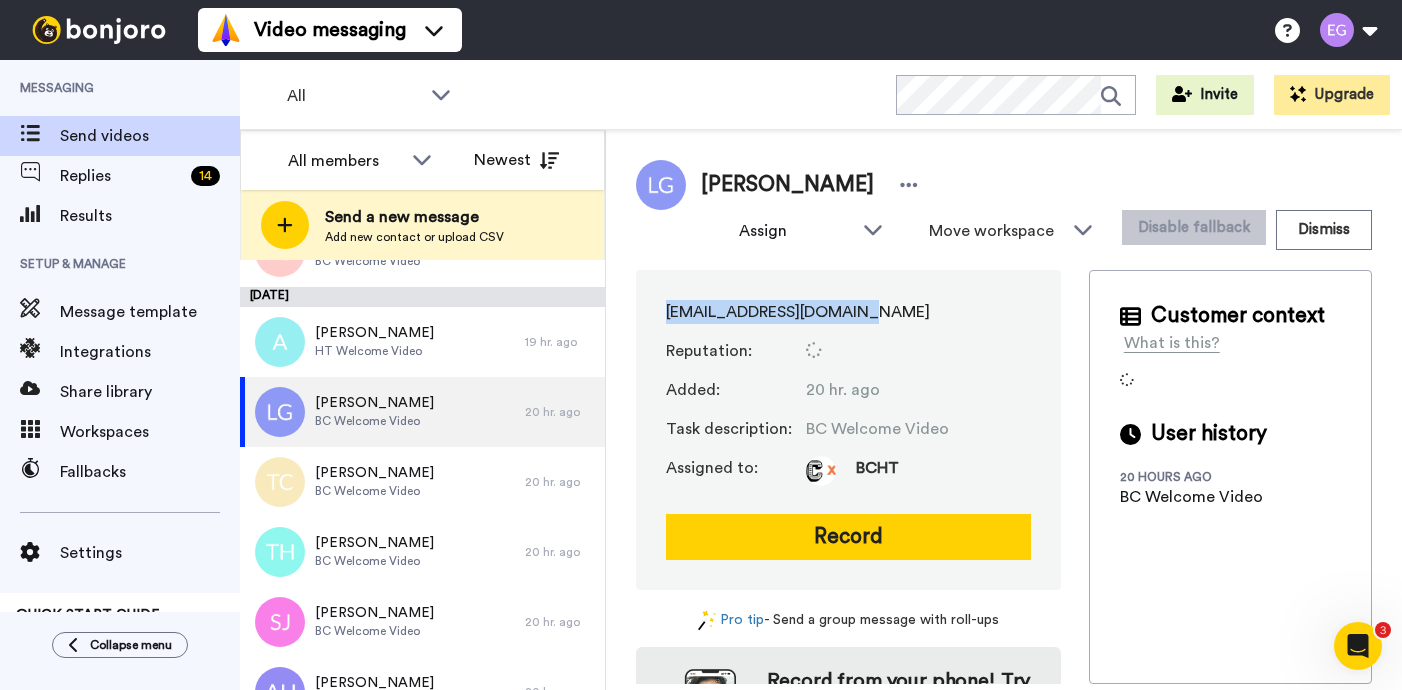 drag, startPoint x: 868, startPoint y: 313, endPoint x: 639, endPoint y: 305, distance: 229.1397 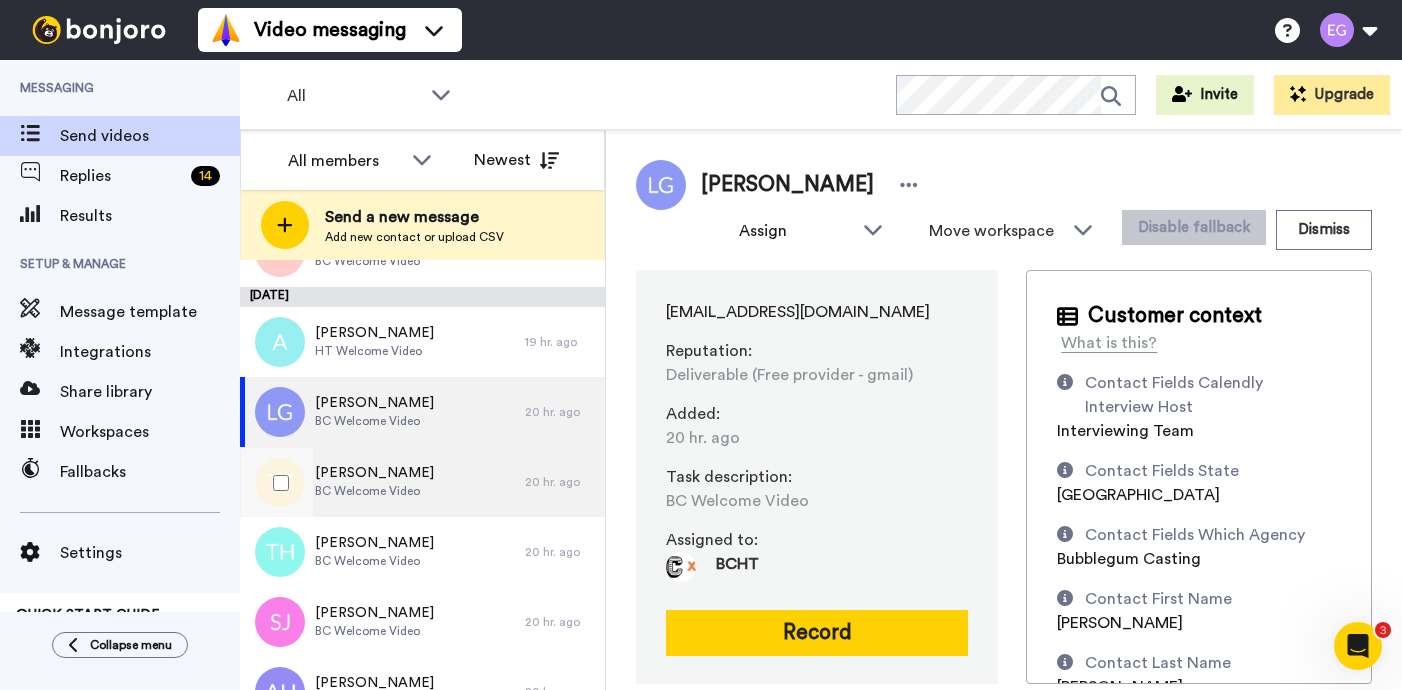 click on "[PERSON_NAME] BC Welcome Video" at bounding box center (382, 482) 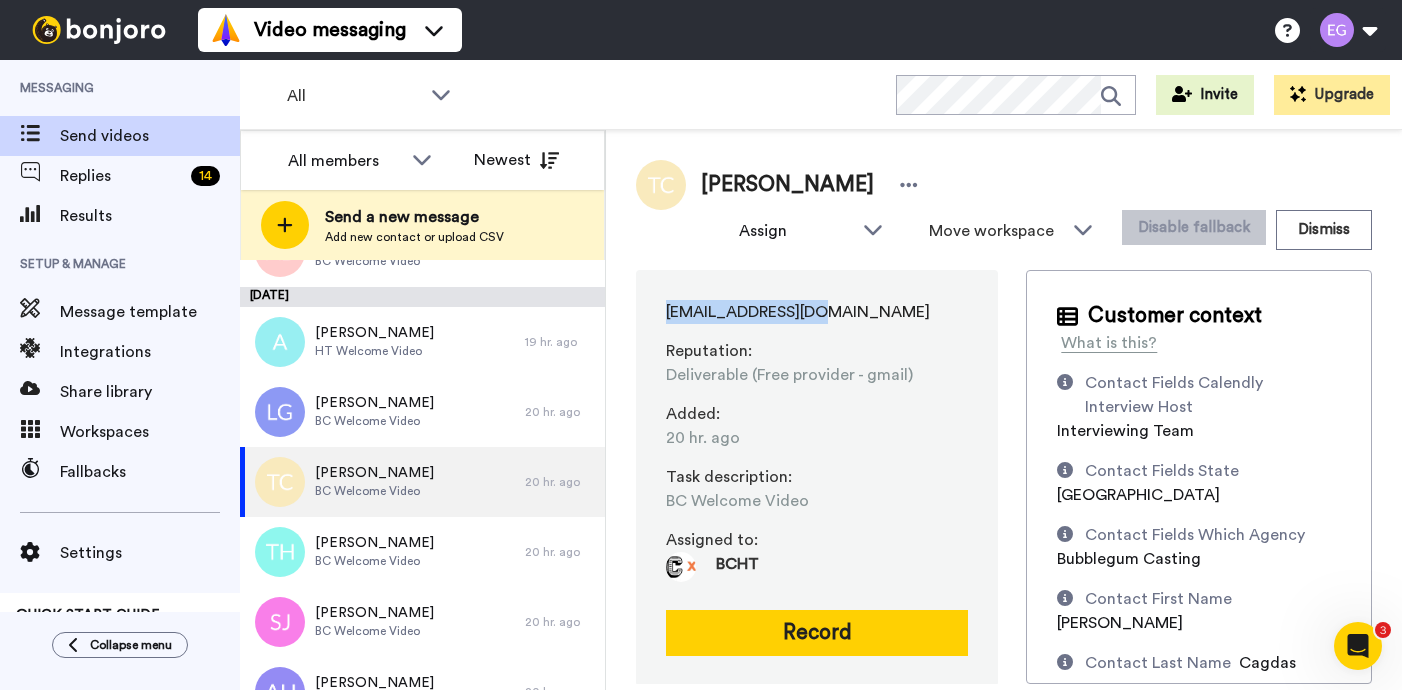 drag, startPoint x: 838, startPoint y: 316, endPoint x: 641, endPoint y: 298, distance: 197.82063 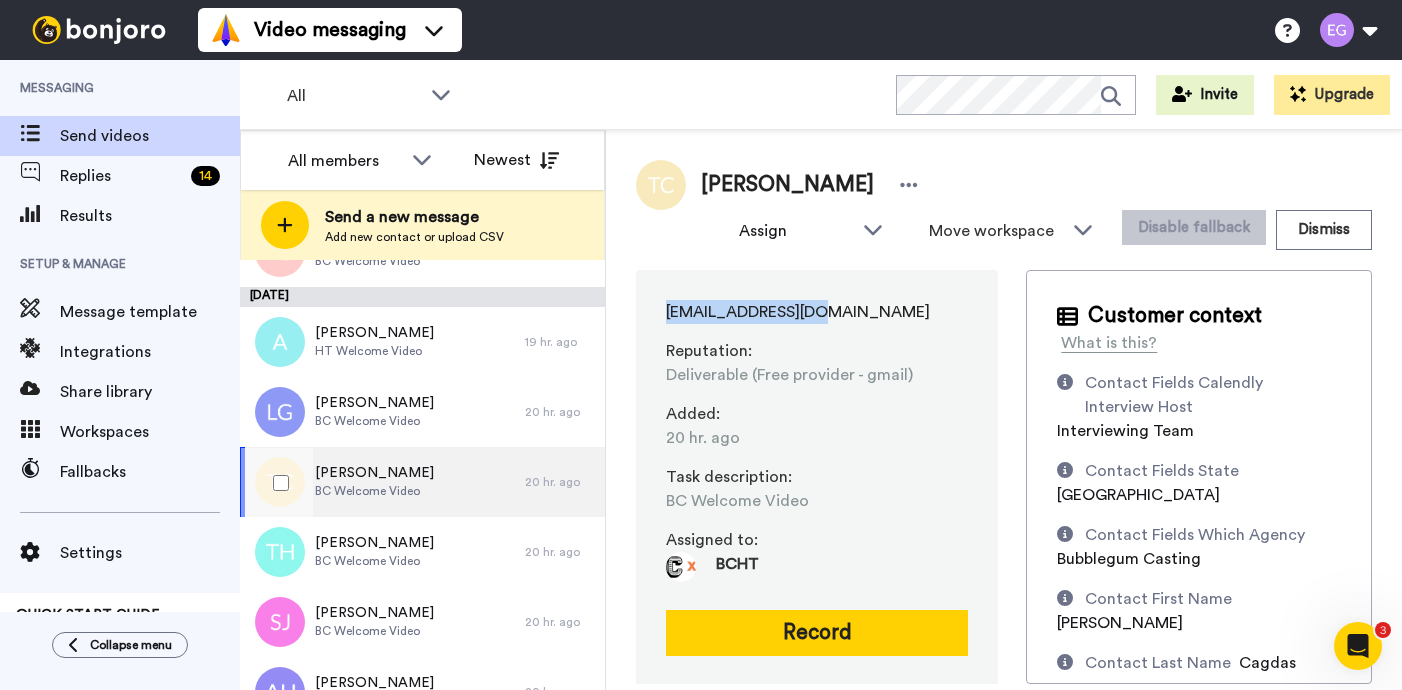 scroll, scrollTop: 544, scrollLeft: 0, axis: vertical 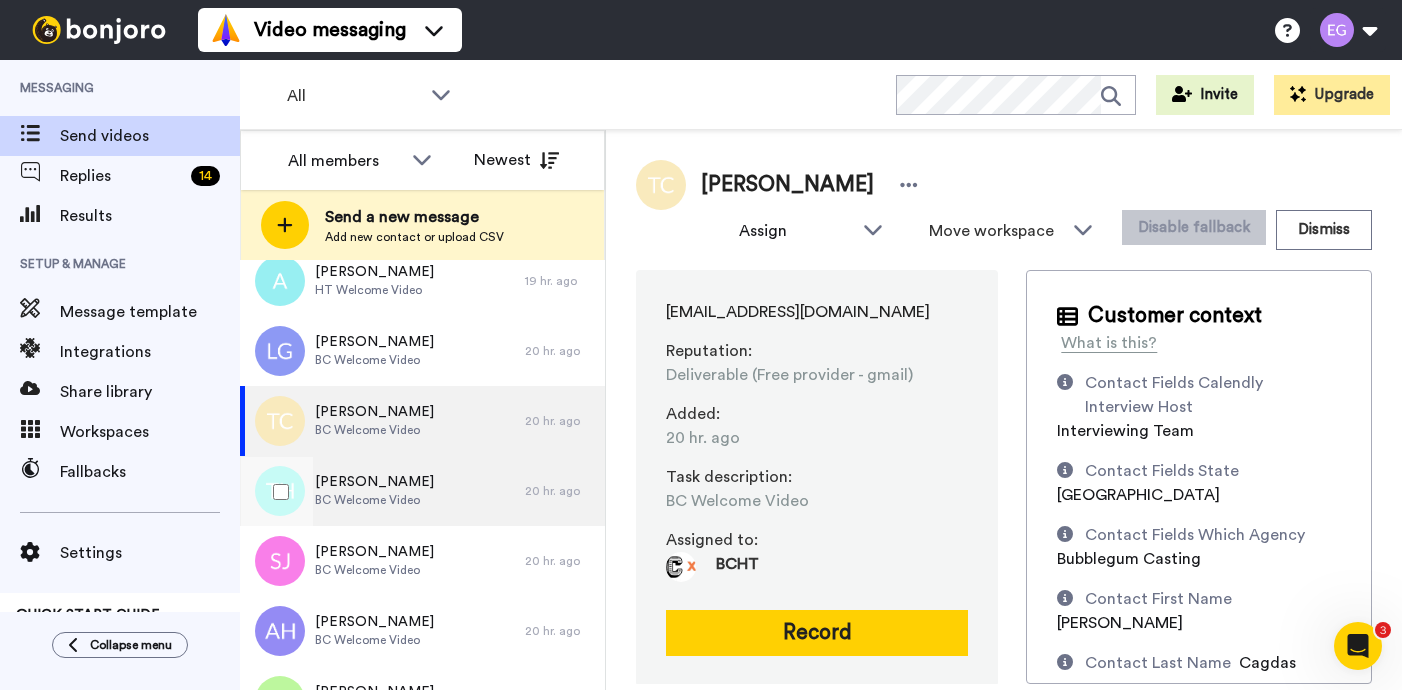 click on "[PERSON_NAME]" at bounding box center [374, 482] 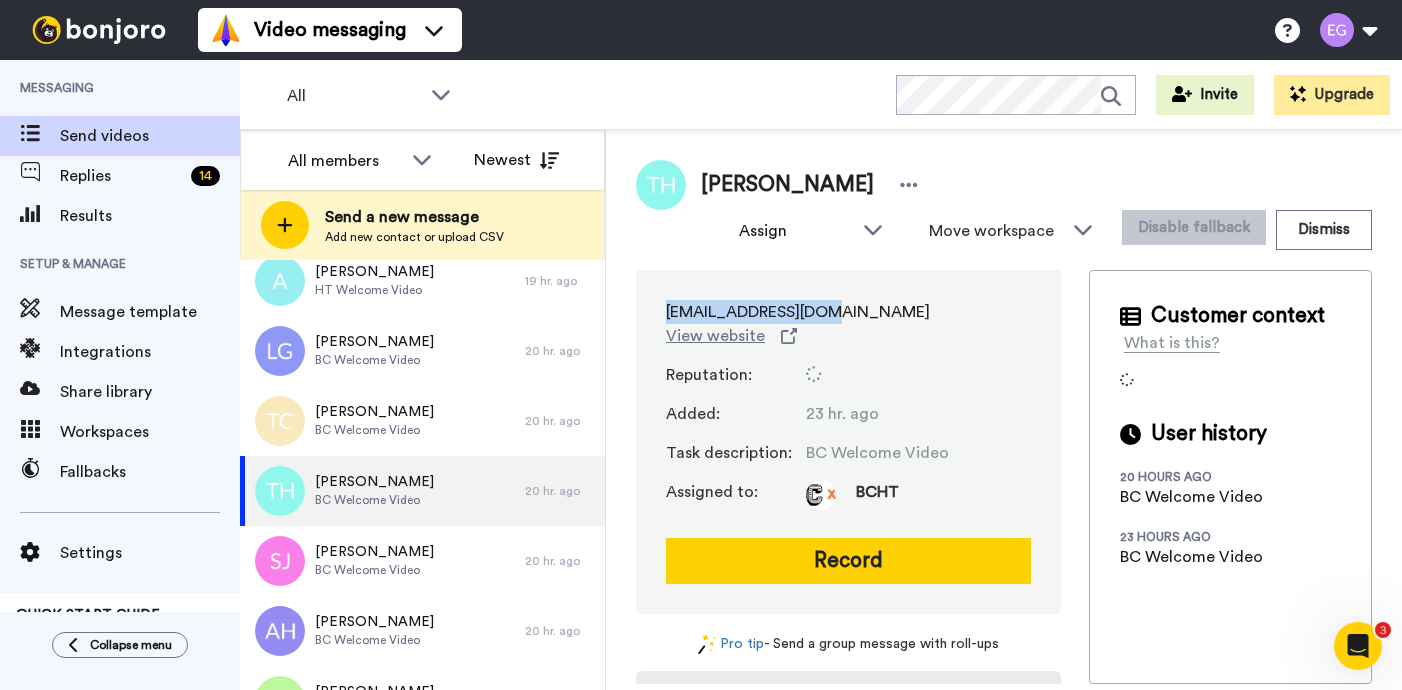 drag, startPoint x: 663, startPoint y: 314, endPoint x: 827, endPoint y: 318, distance: 164.04877 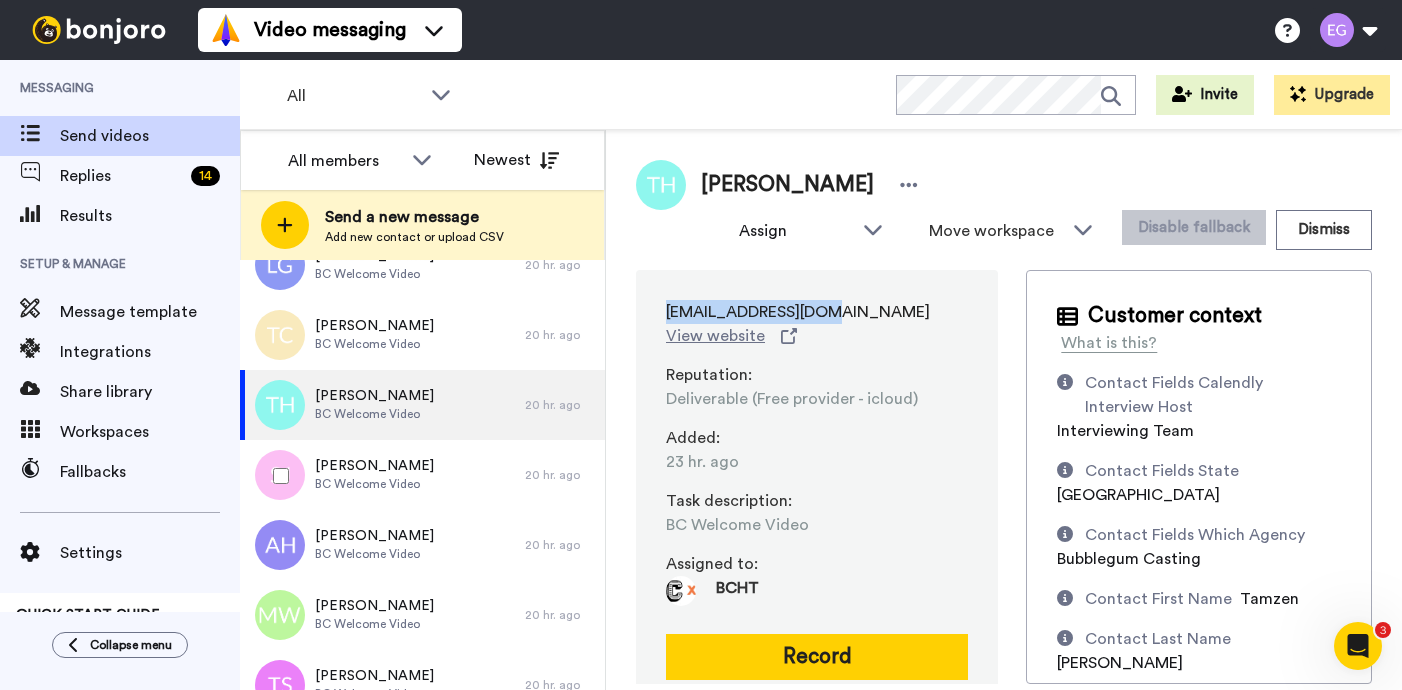 scroll, scrollTop: 648, scrollLeft: 0, axis: vertical 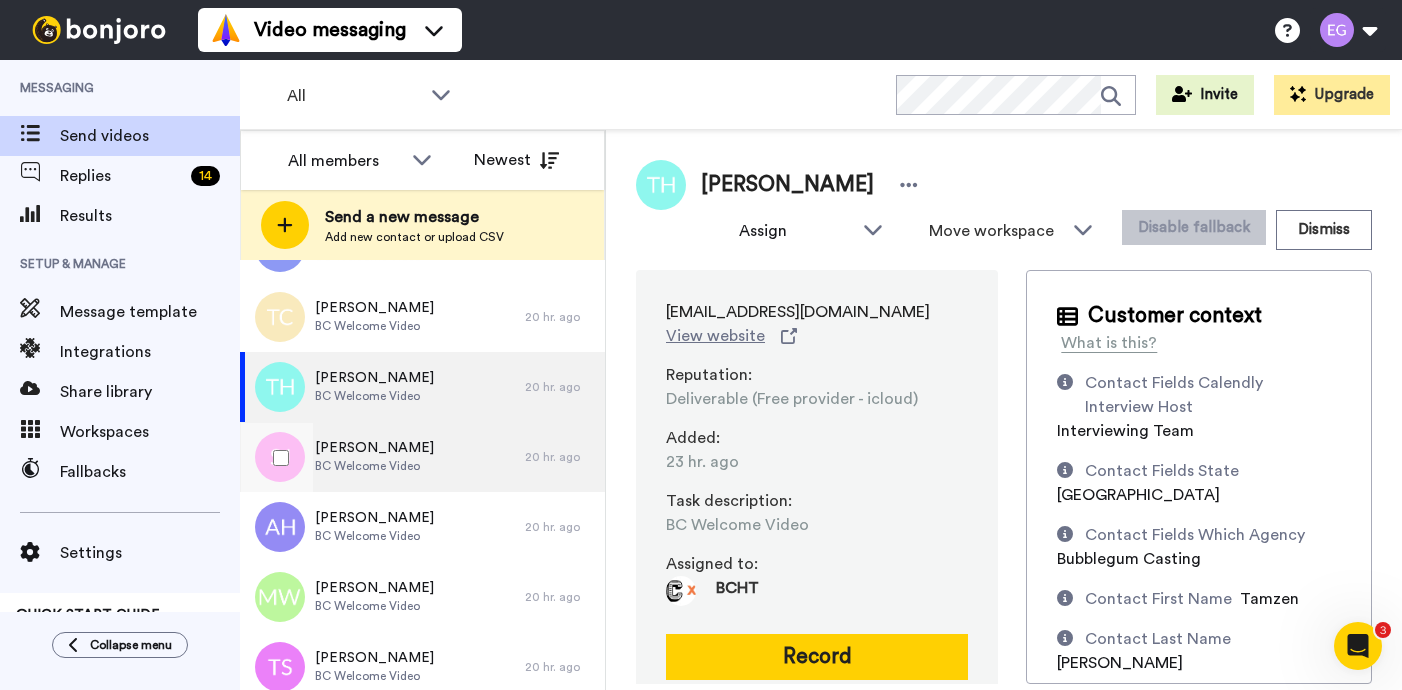 click on "[PERSON_NAME] BC Welcome Video" at bounding box center (382, 457) 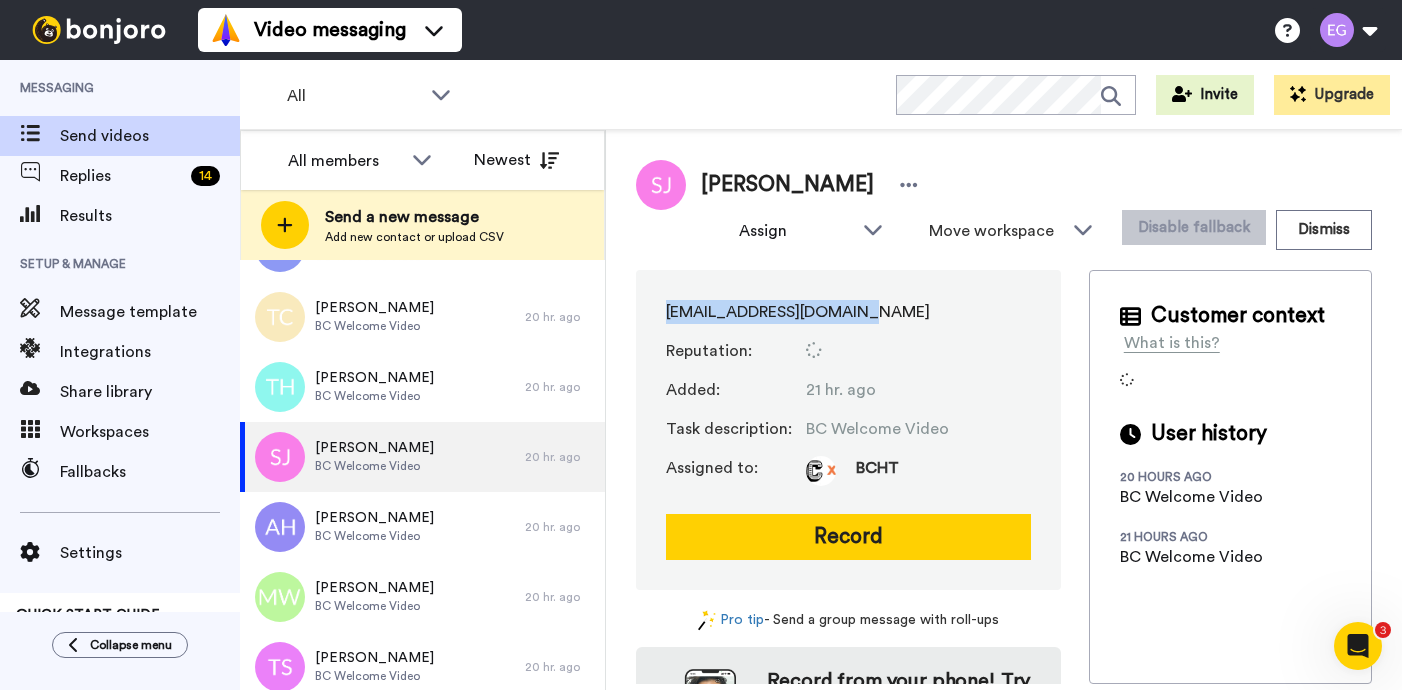 drag, startPoint x: 875, startPoint y: 314, endPoint x: 652, endPoint y: 301, distance: 223.3786 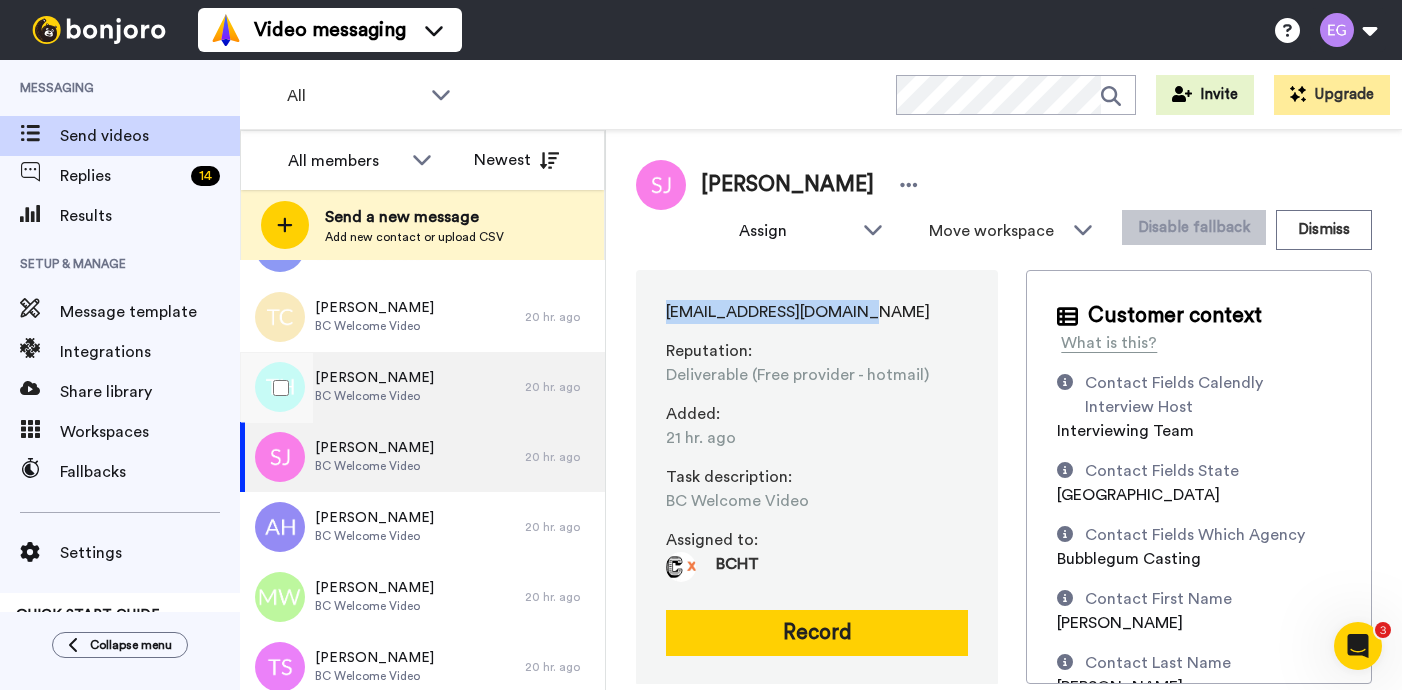 scroll, scrollTop: 712, scrollLeft: 0, axis: vertical 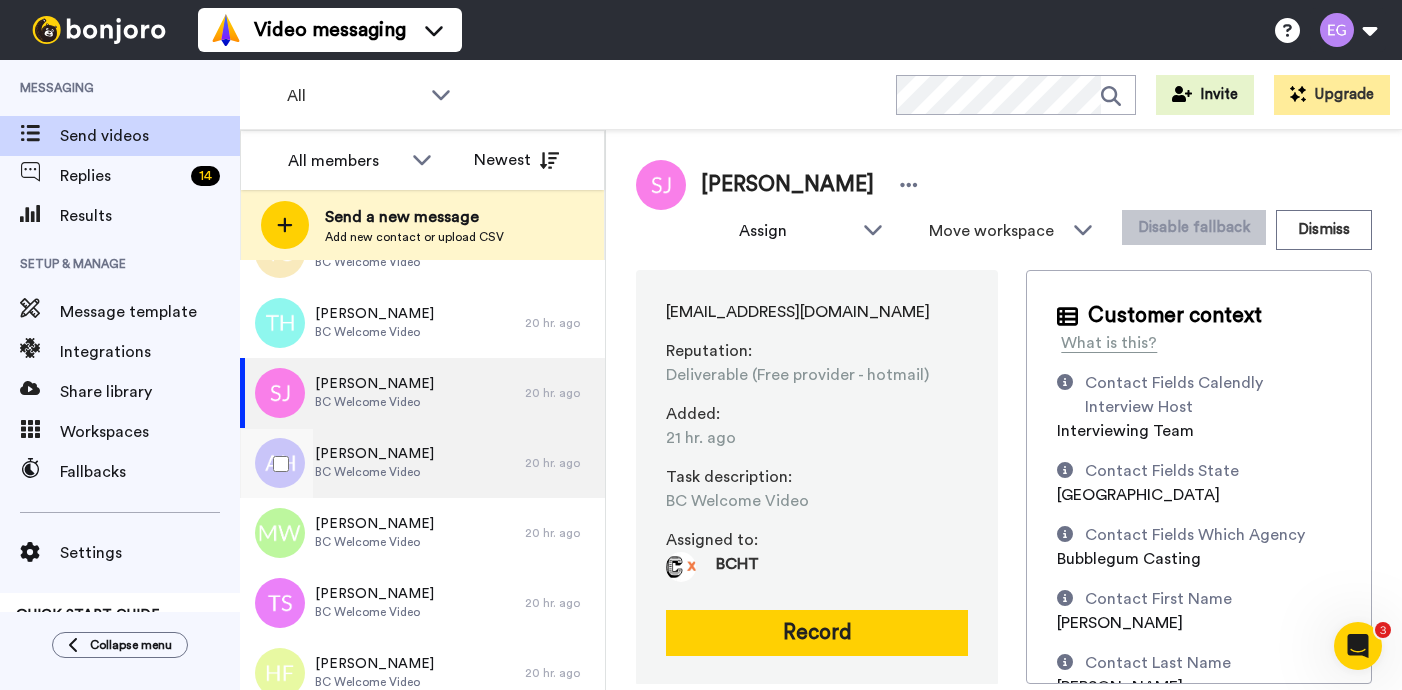 click on "Allen Hu" at bounding box center [374, 454] 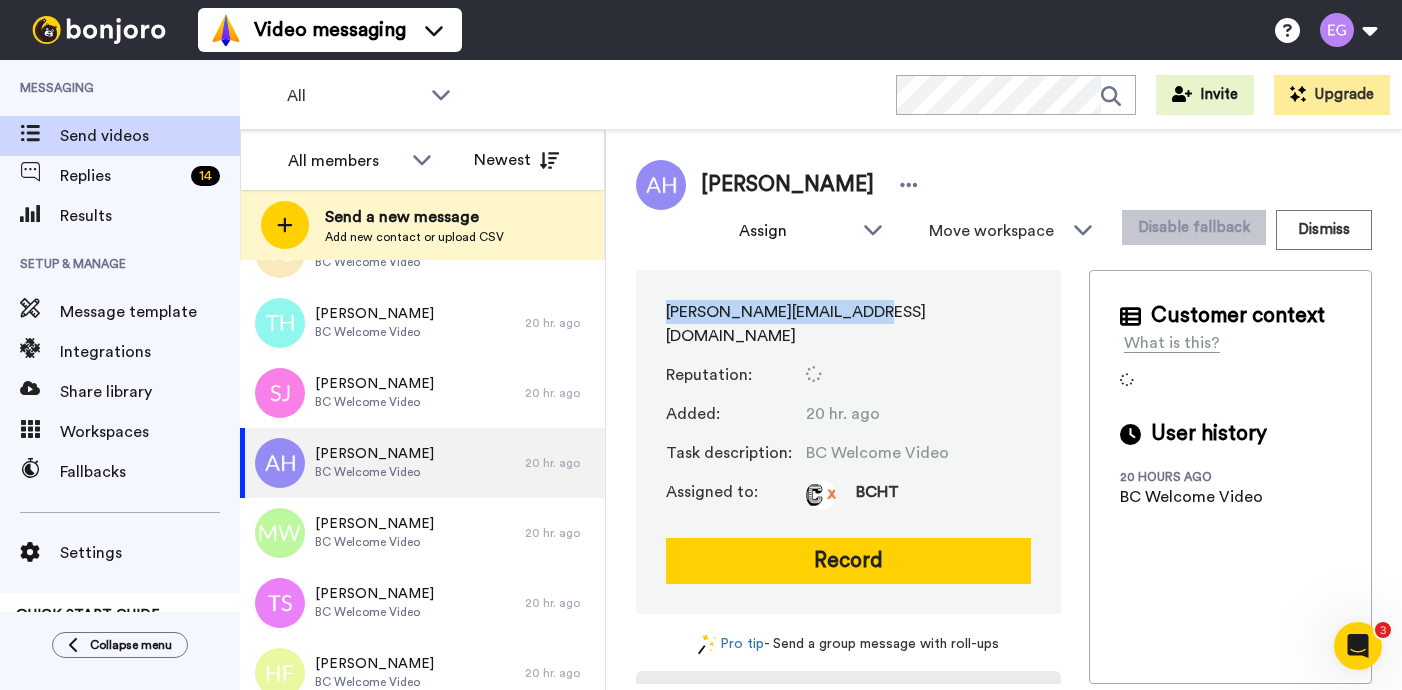 drag, startPoint x: 885, startPoint y: 311, endPoint x: 642, endPoint y: 304, distance: 243.1008 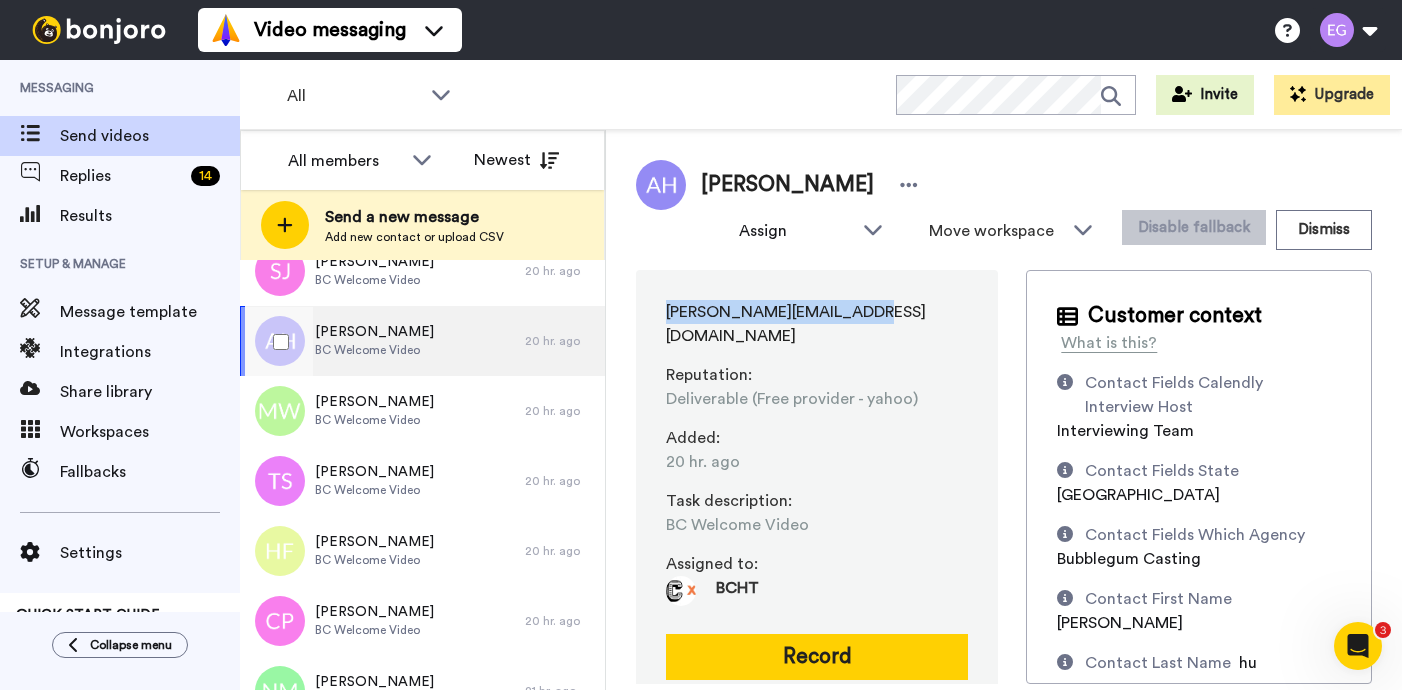 scroll, scrollTop: 836, scrollLeft: 0, axis: vertical 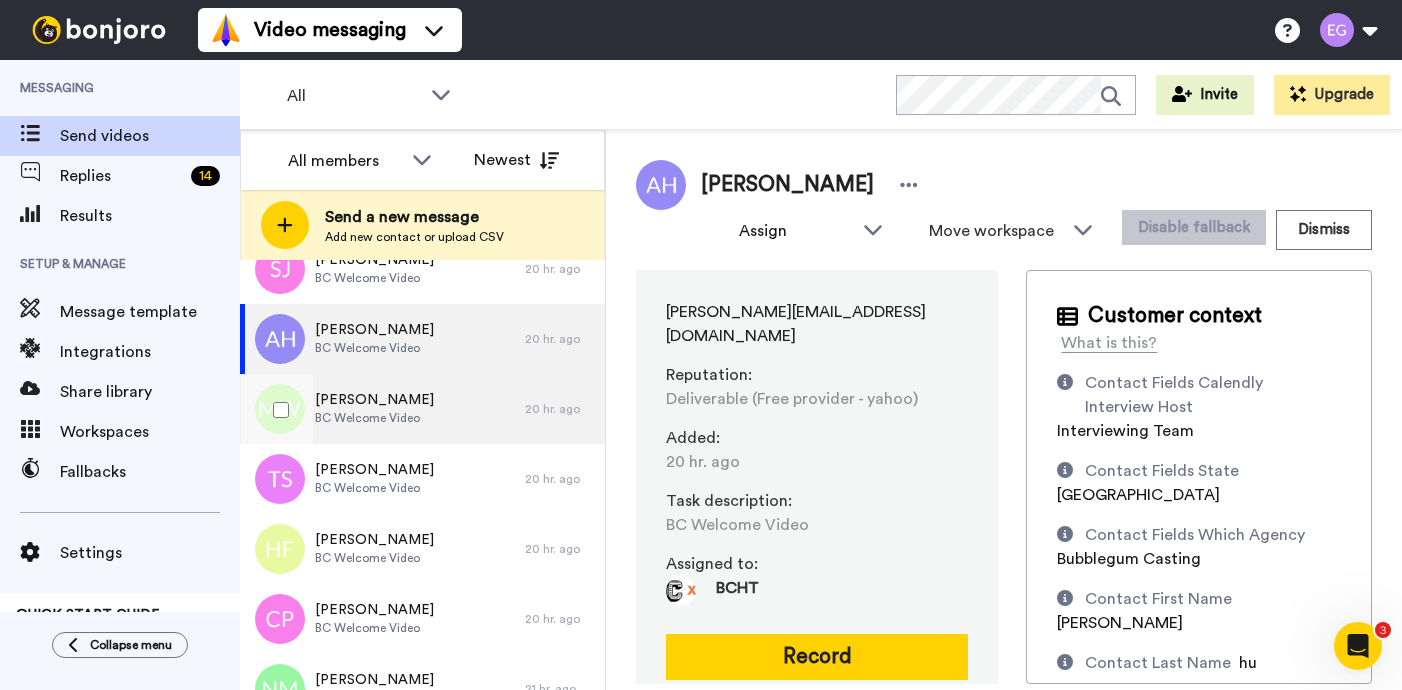 click on "Marni Wessel BC Welcome Video" at bounding box center (382, 409) 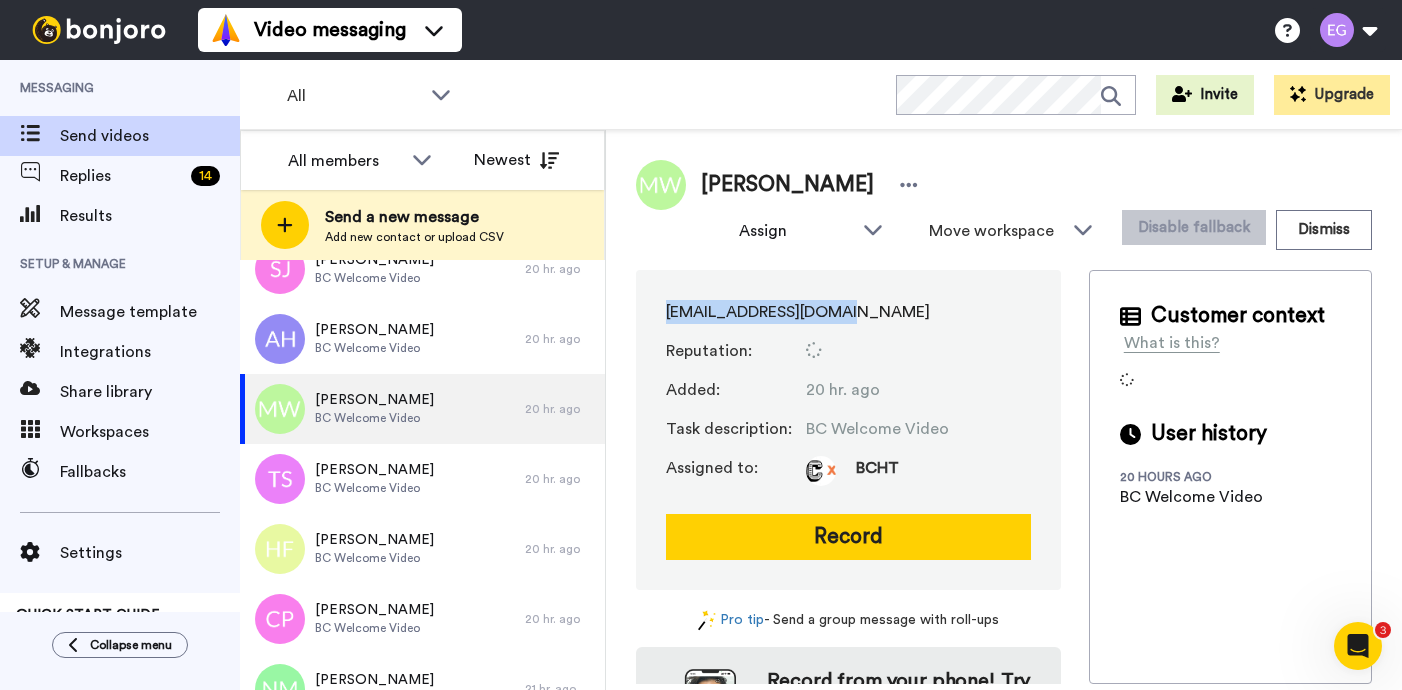 drag, startPoint x: 862, startPoint y: 313, endPoint x: 654, endPoint y: 308, distance: 208.06009 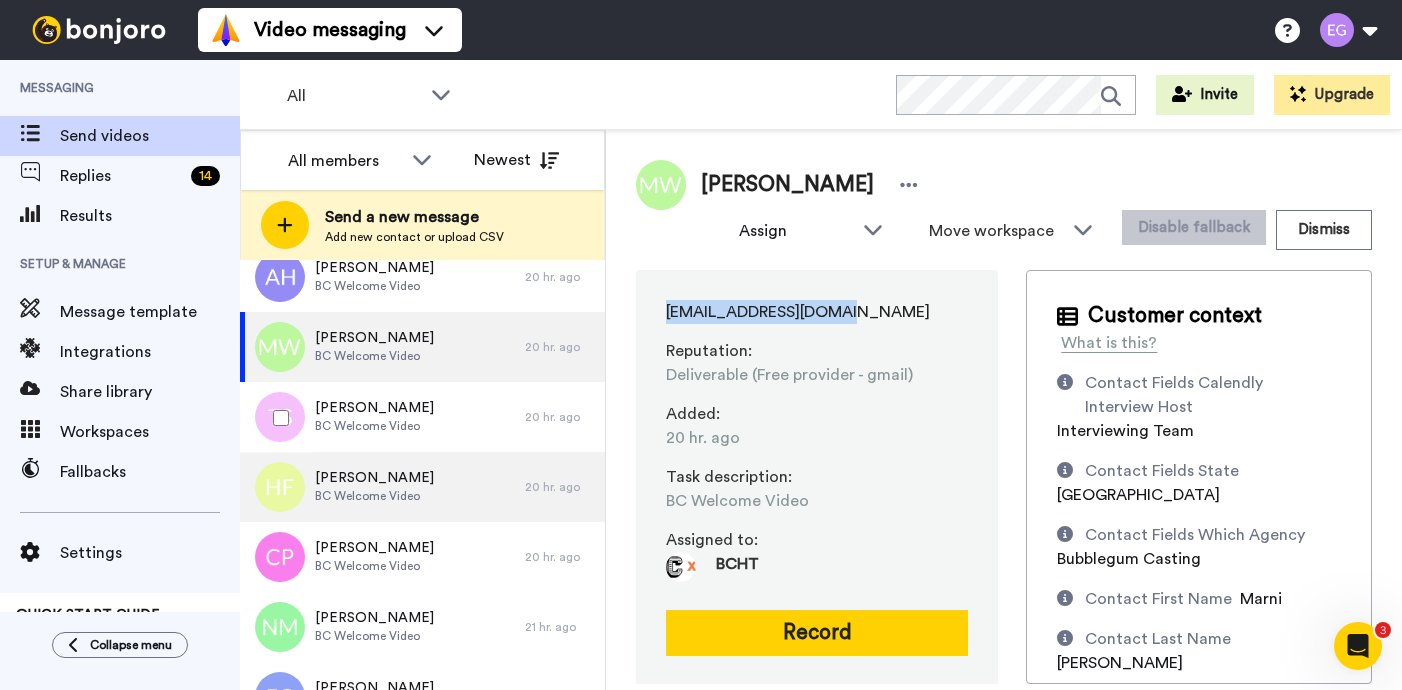 scroll, scrollTop: 1388, scrollLeft: 0, axis: vertical 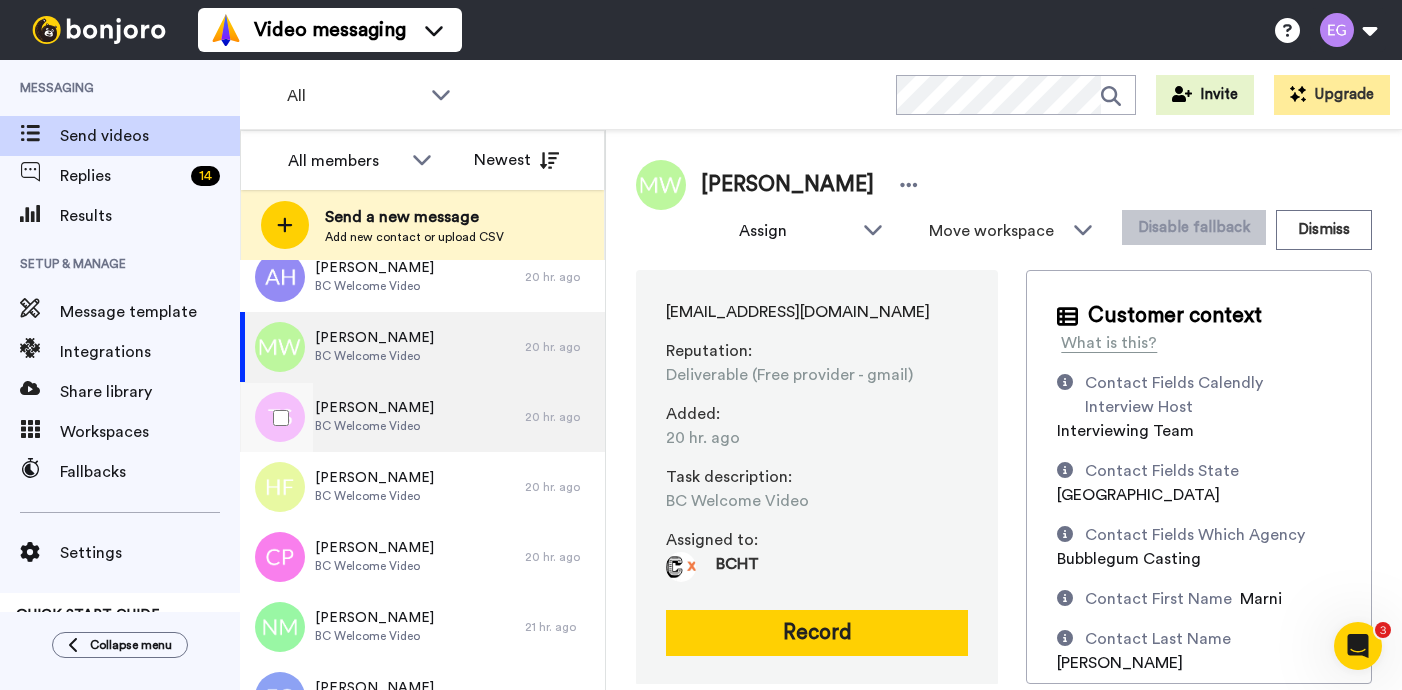 click on "BC Welcome Video" at bounding box center (374, 426) 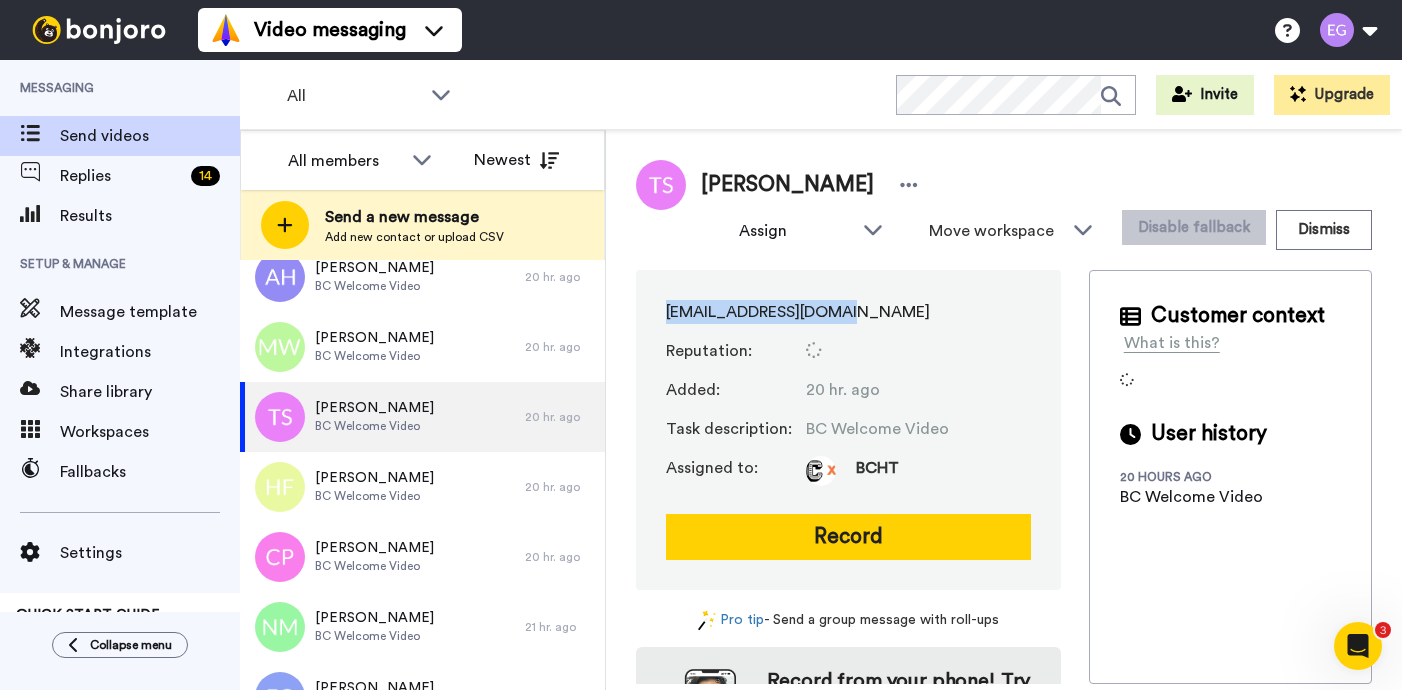 drag, startPoint x: 849, startPoint y: 310, endPoint x: 641, endPoint y: 306, distance: 208.03845 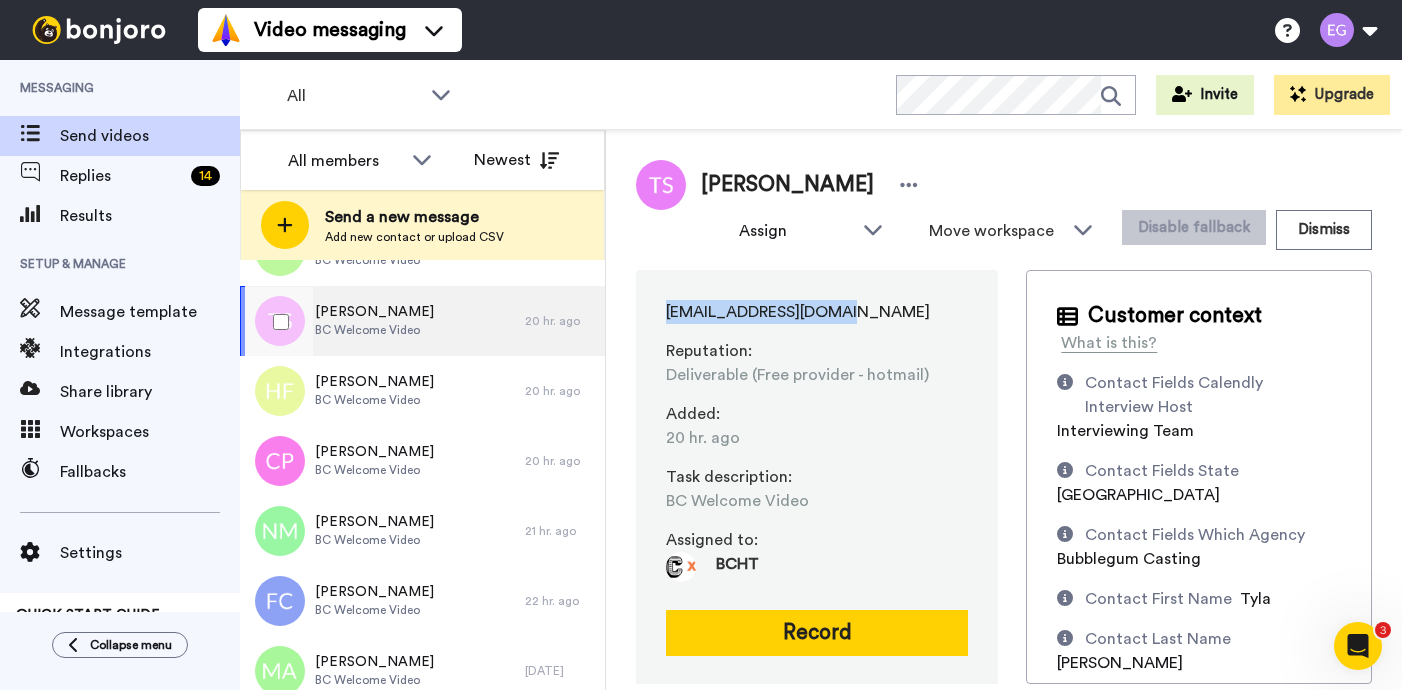 scroll, scrollTop: 1494, scrollLeft: 0, axis: vertical 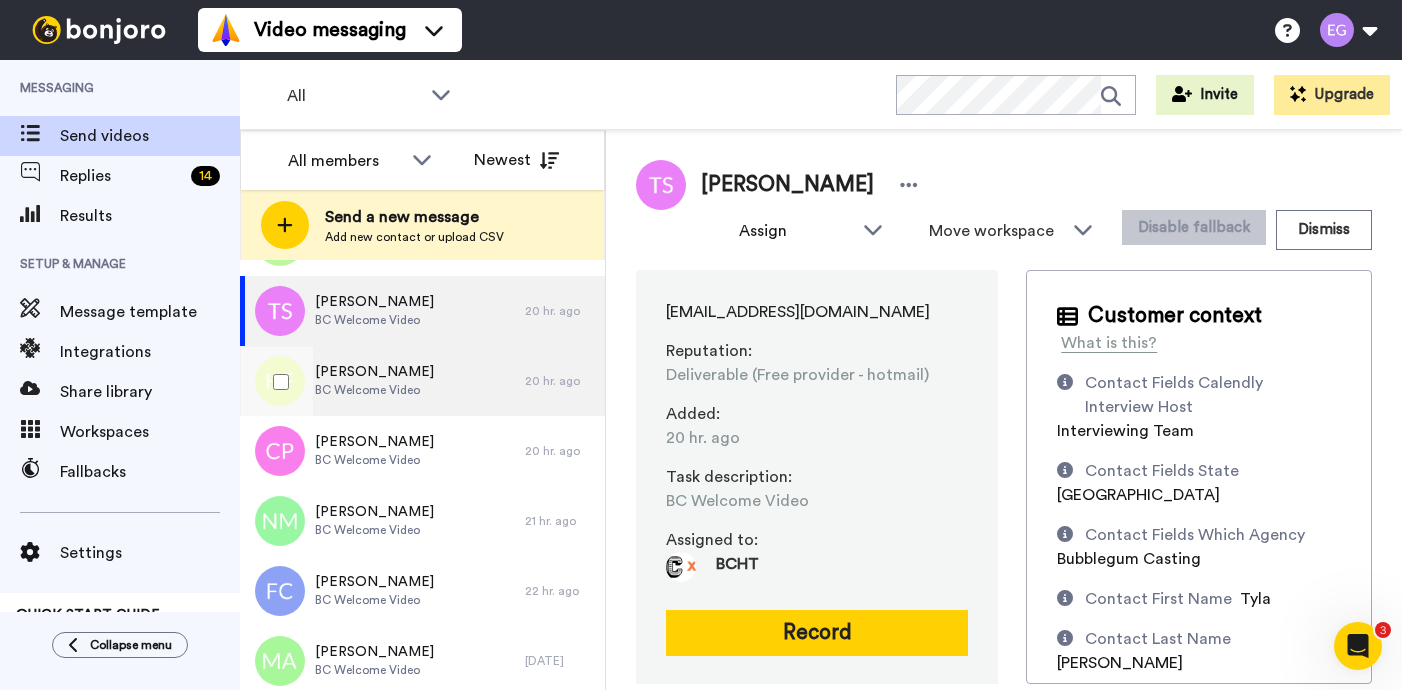 click on "Heidi Finlay BC Welcome Video" at bounding box center [382, 381] 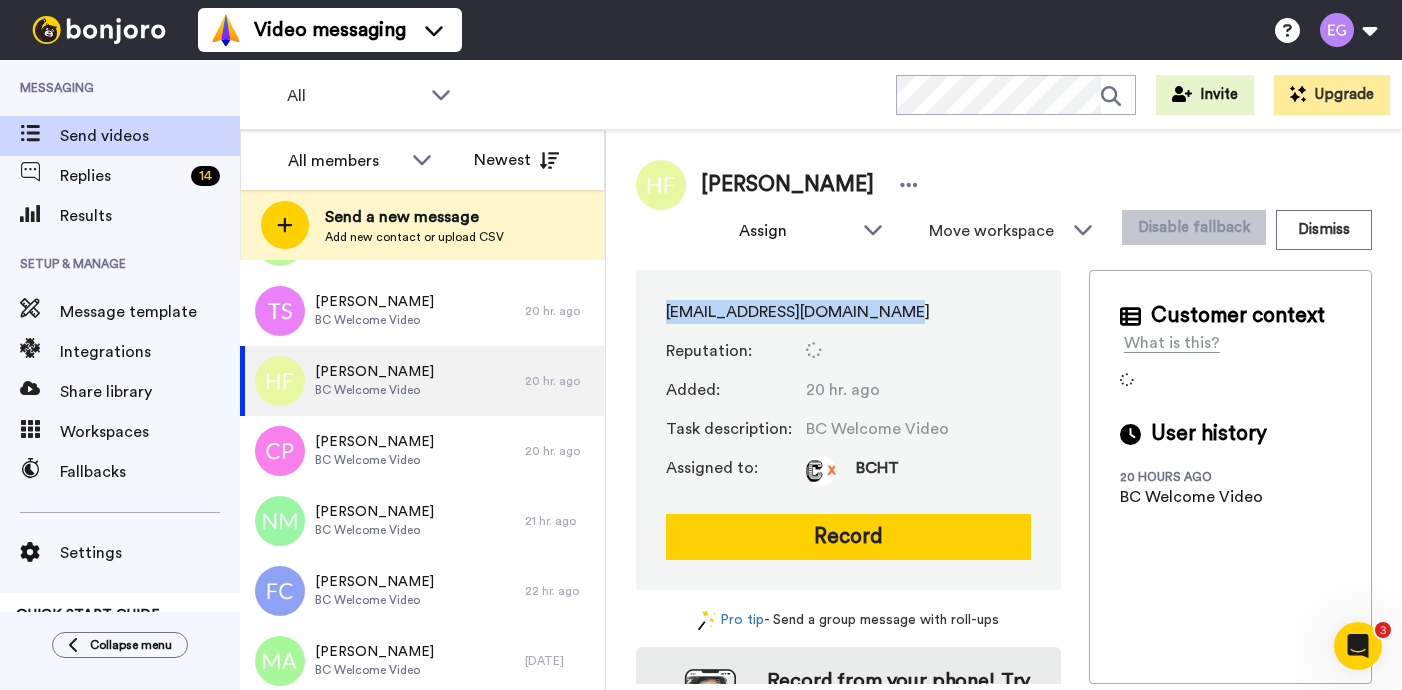 drag, startPoint x: 885, startPoint y: 308, endPoint x: 630, endPoint y: 303, distance: 255.04901 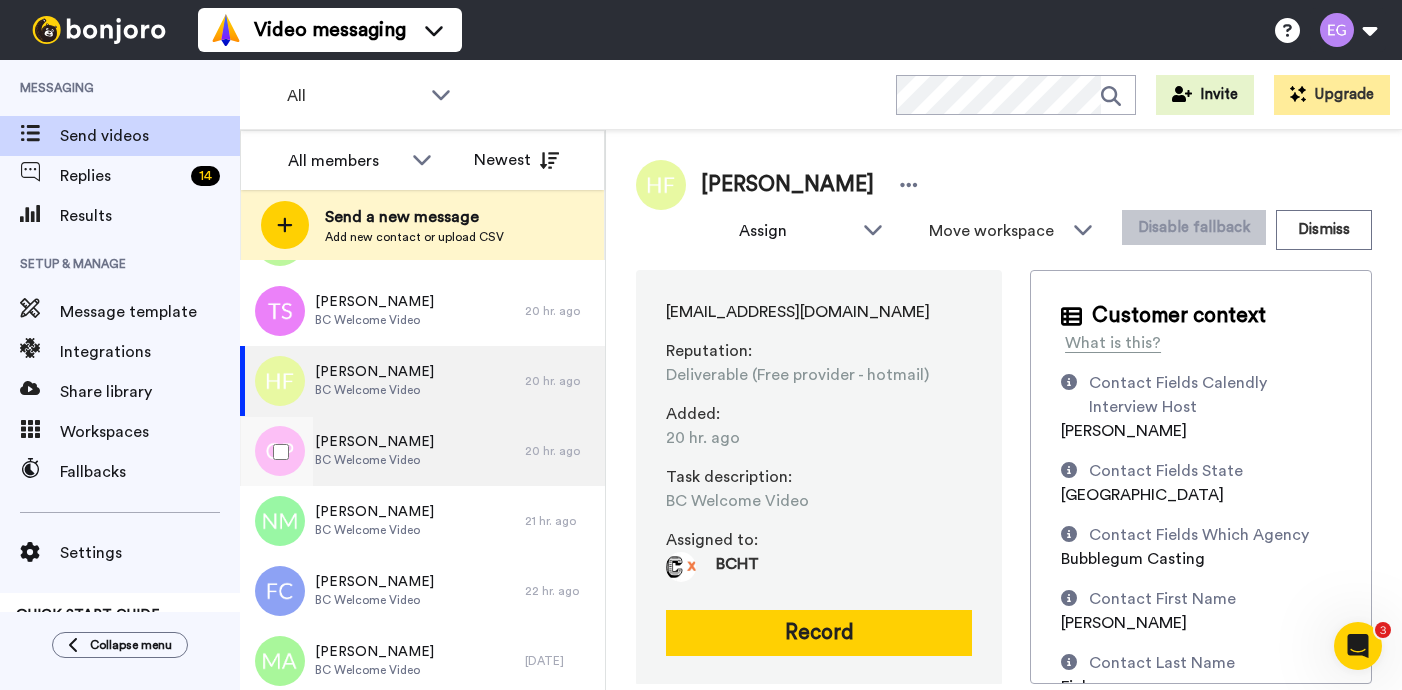 click on "Claire Perry" at bounding box center [374, 442] 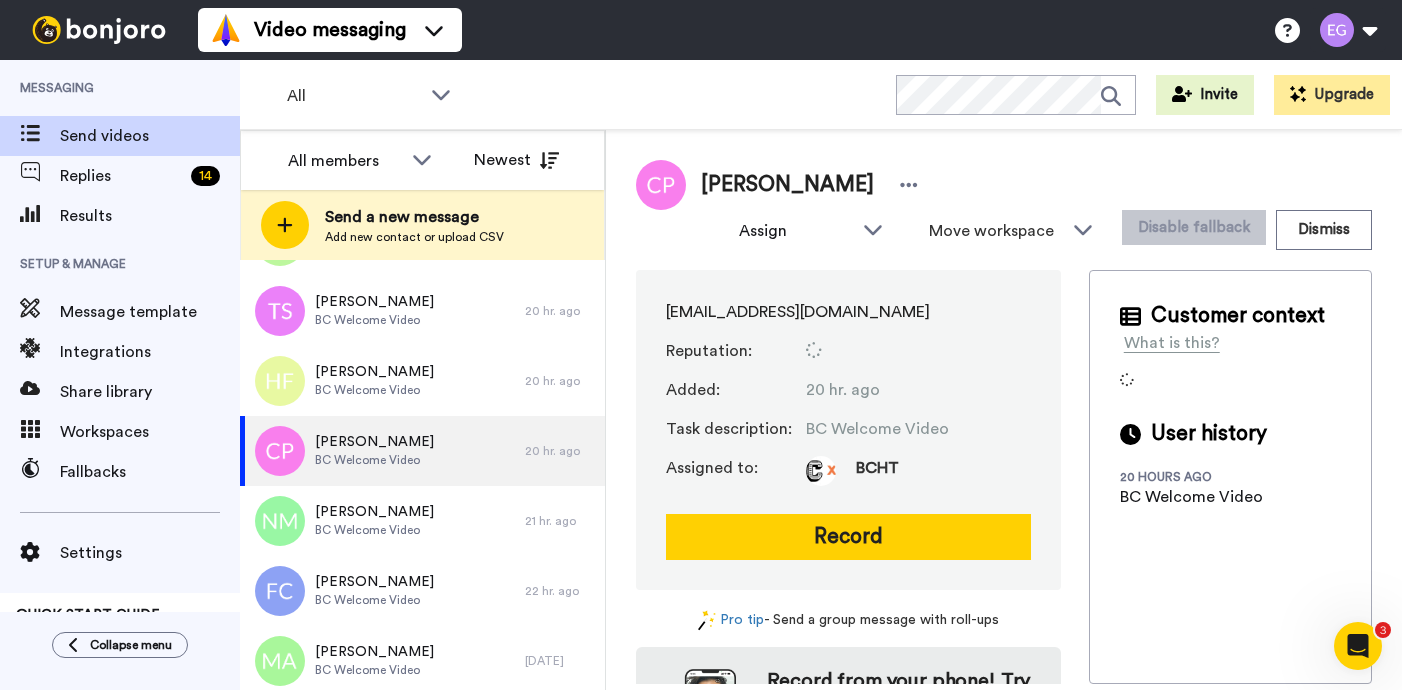 drag, startPoint x: 924, startPoint y: 314, endPoint x: 620, endPoint y: 303, distance: 304.19894 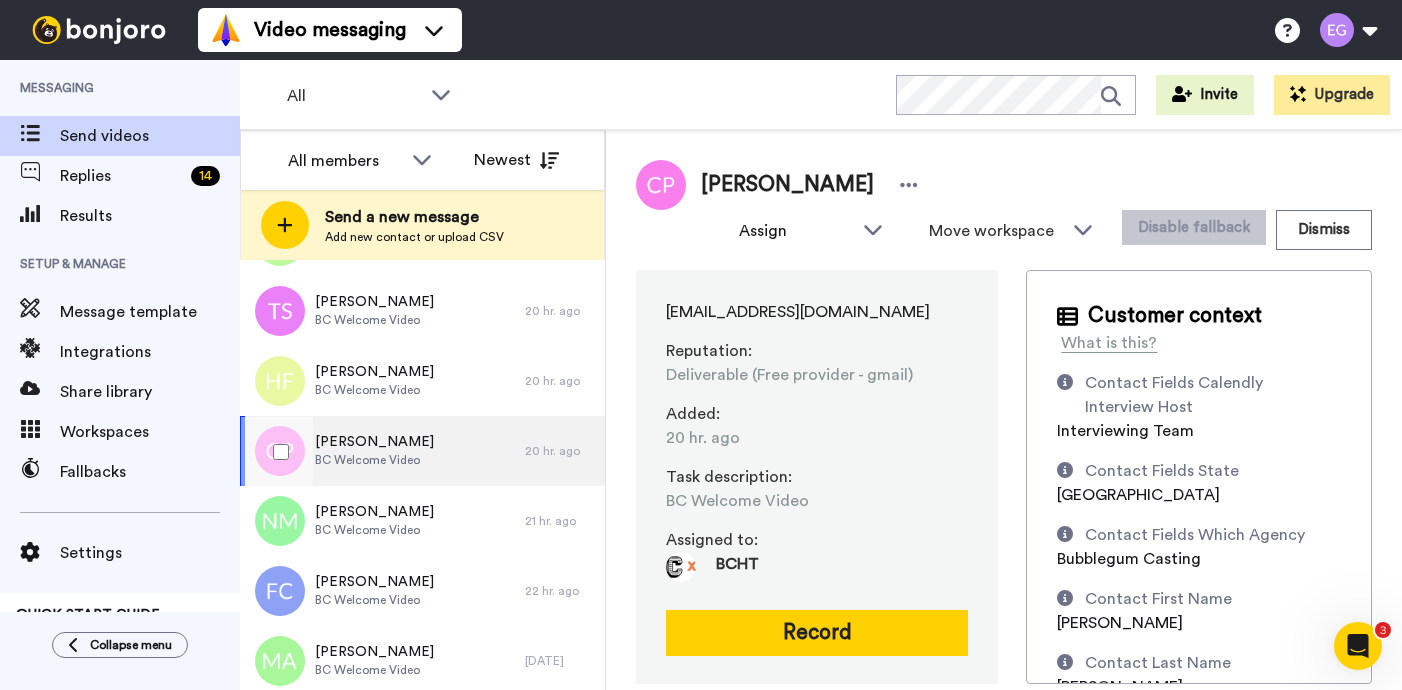 scroll, scrollTop: 1589, scrollLeft: 0, axis: vertical 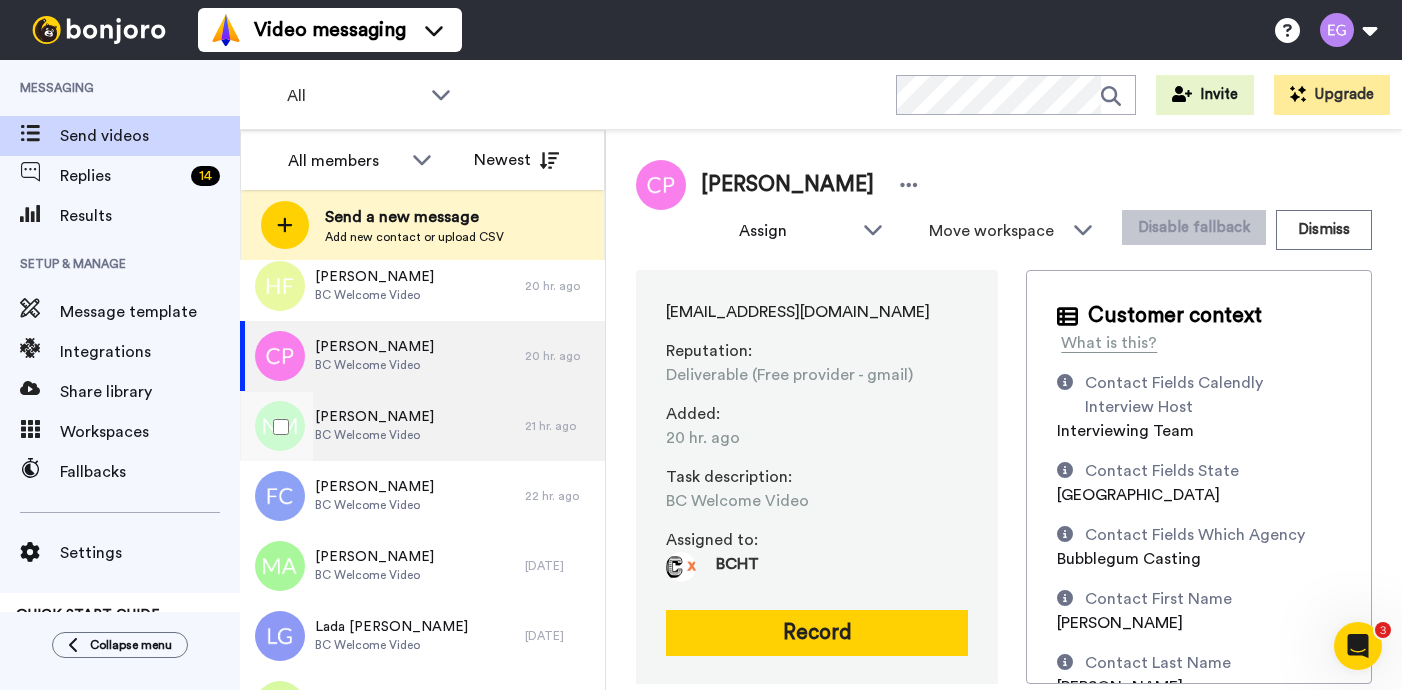 click on "Naomi Martin BC Welcome Video" at bounding box center [382, 426] 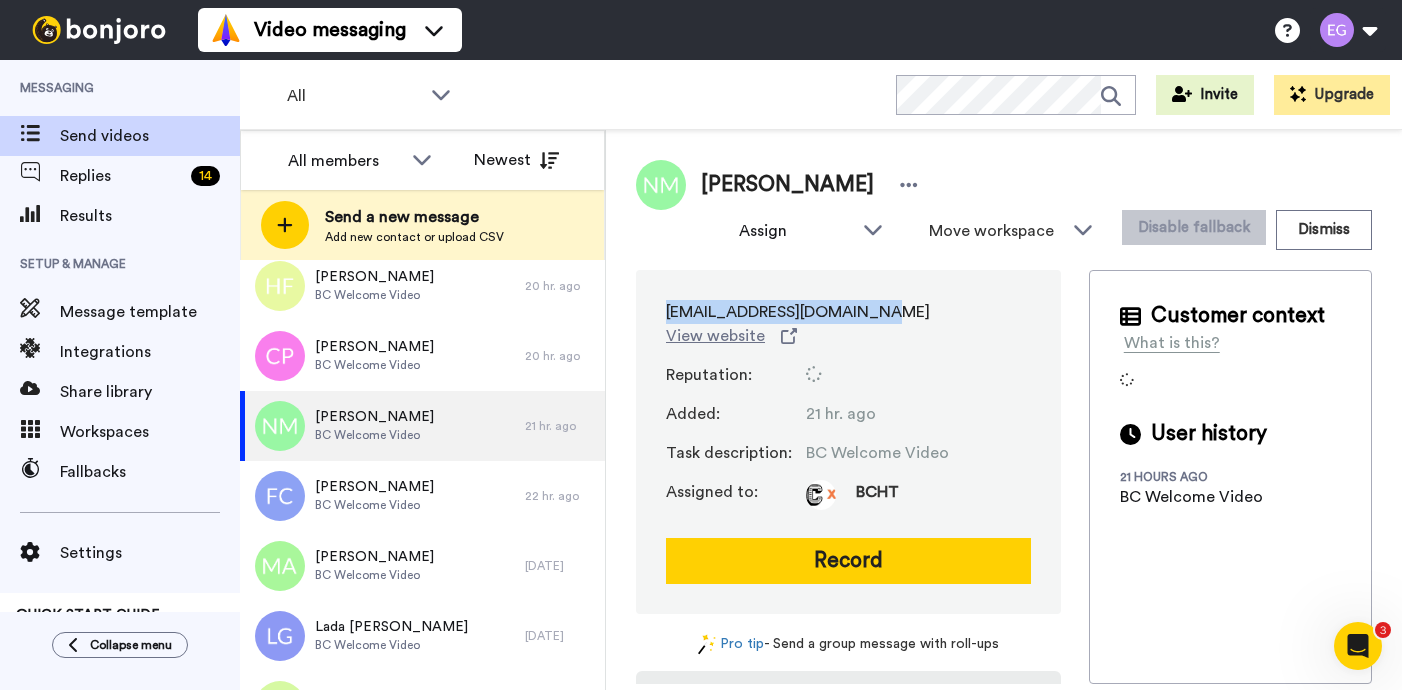 drag, startPoint x: 872, startPoint y: 313, endPoint x: 623, endPoint y: 310, distance: 249.01807 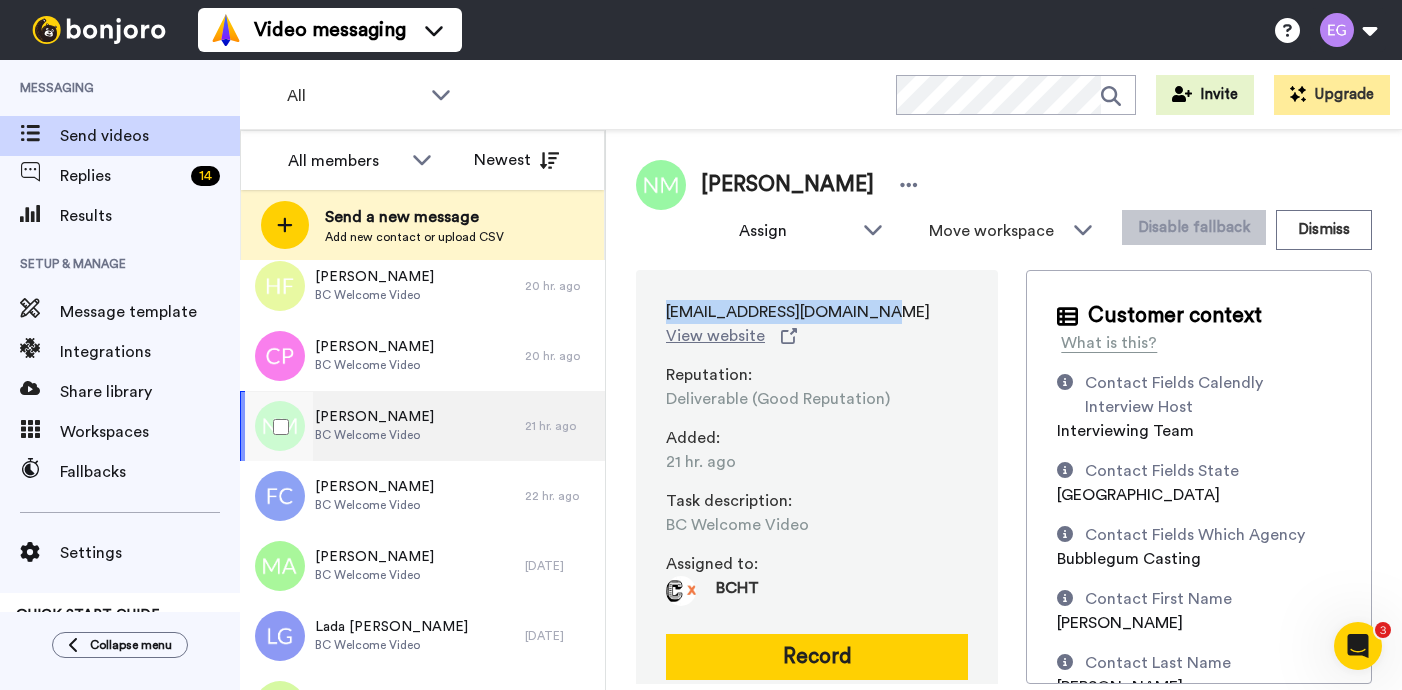 scroll, scrollTop: 1728, scrollLeft: 0, axis: vertical 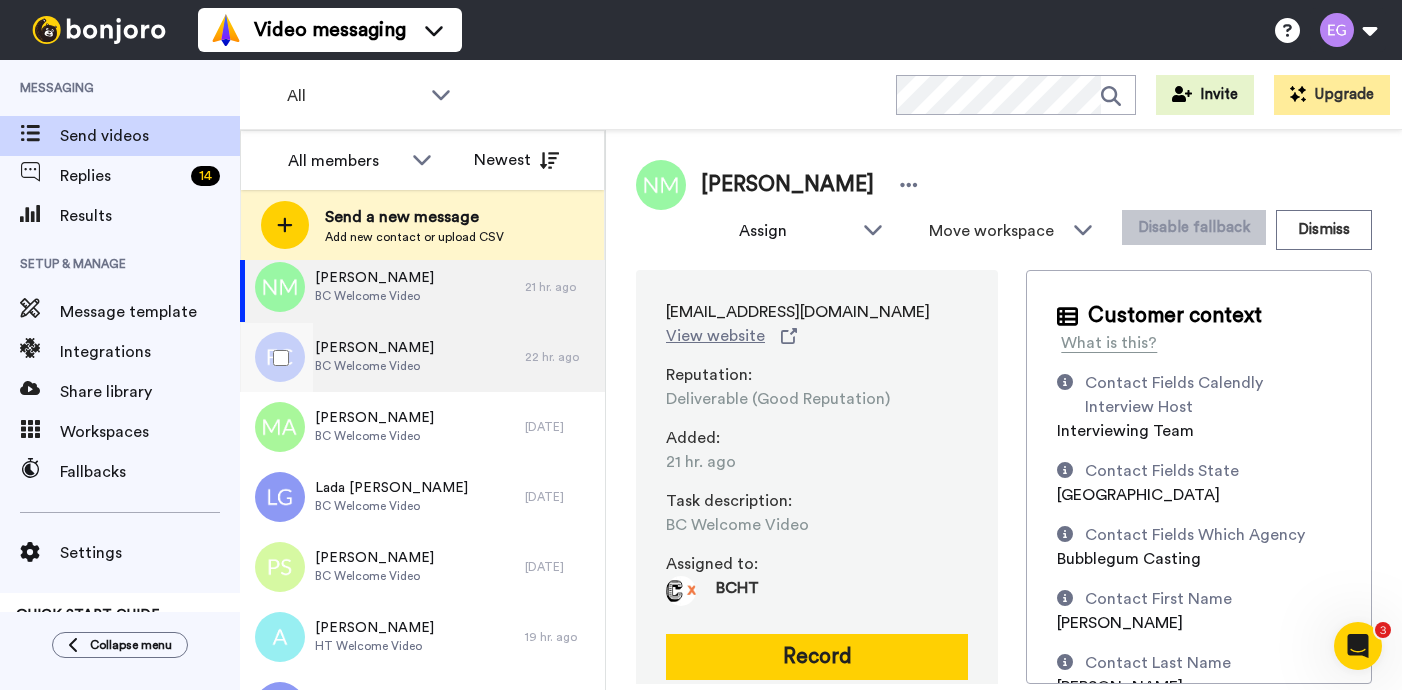 click on "Farah Celjo BC Welcome Video" at bounding box center [382, 357] 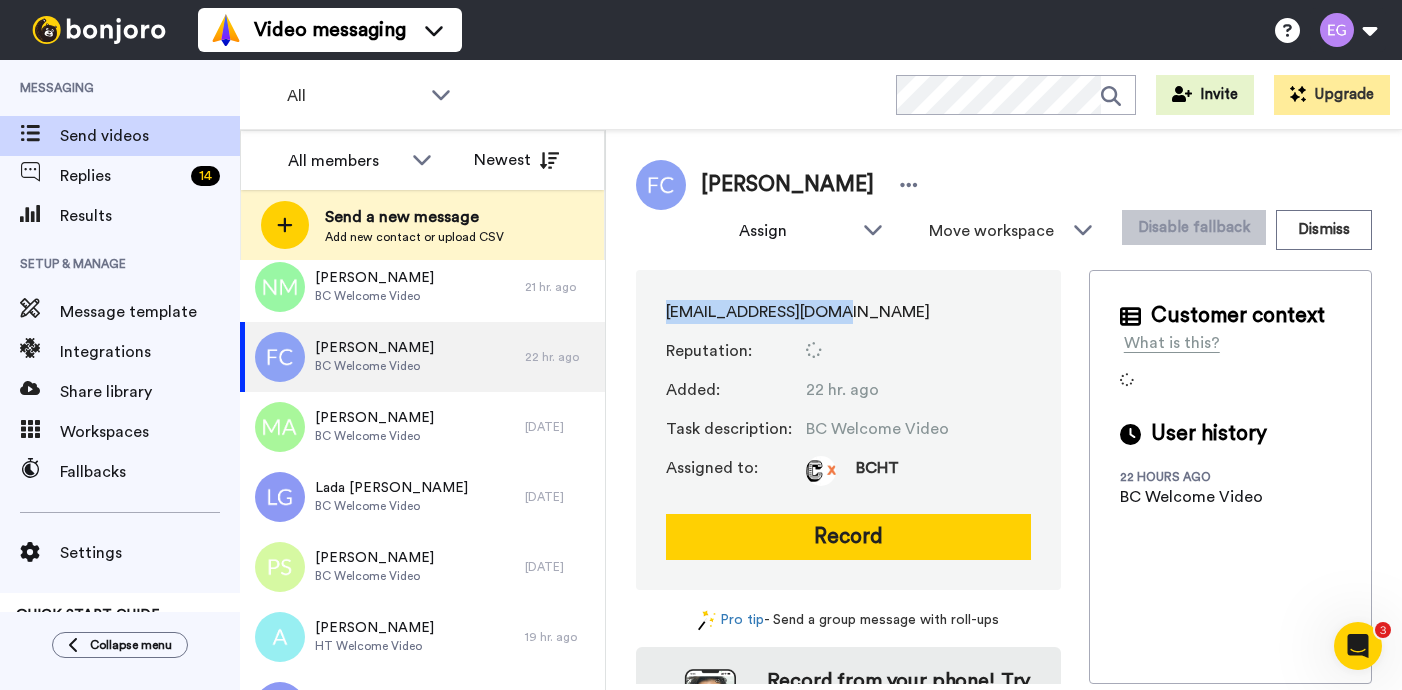 drag, startPoint x: 834, startPoint y: 317, endPoint x: 635, endPoint y: 313, distance: 199.04019 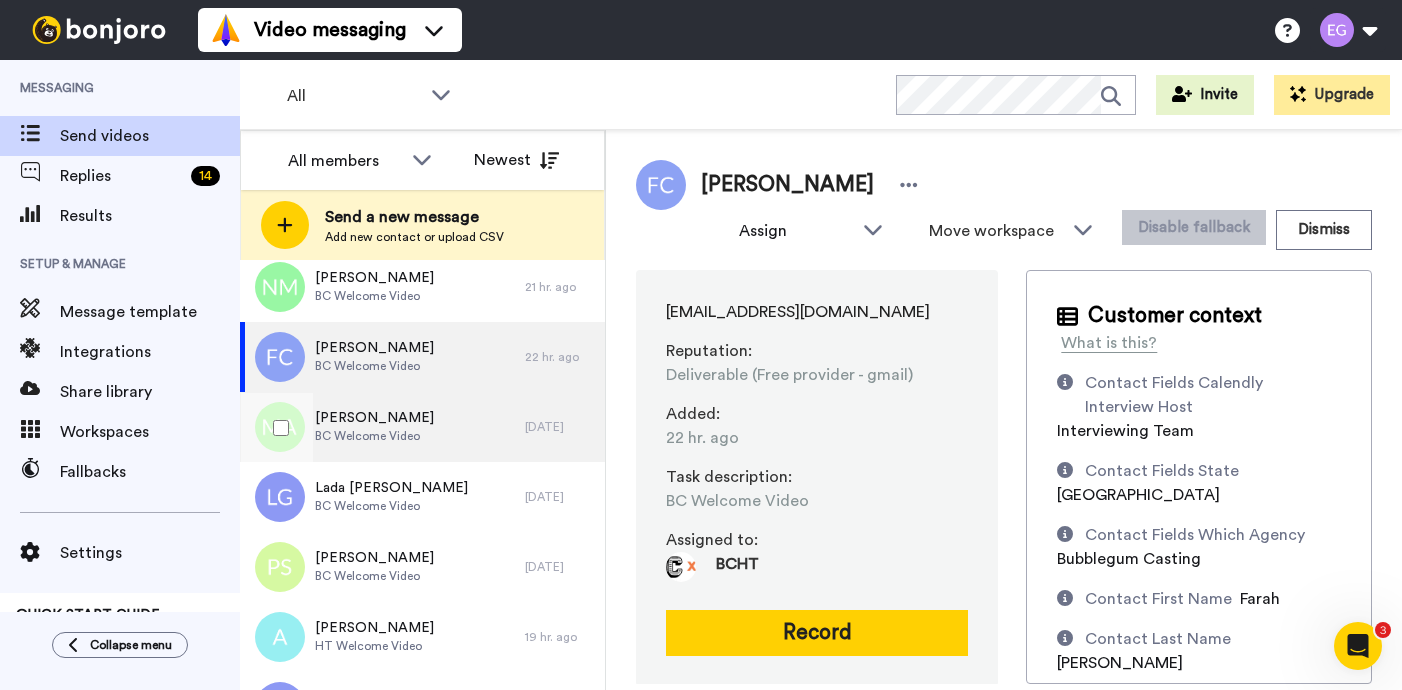 click on "BC Welcome Video" at bounding box center [374, 436] 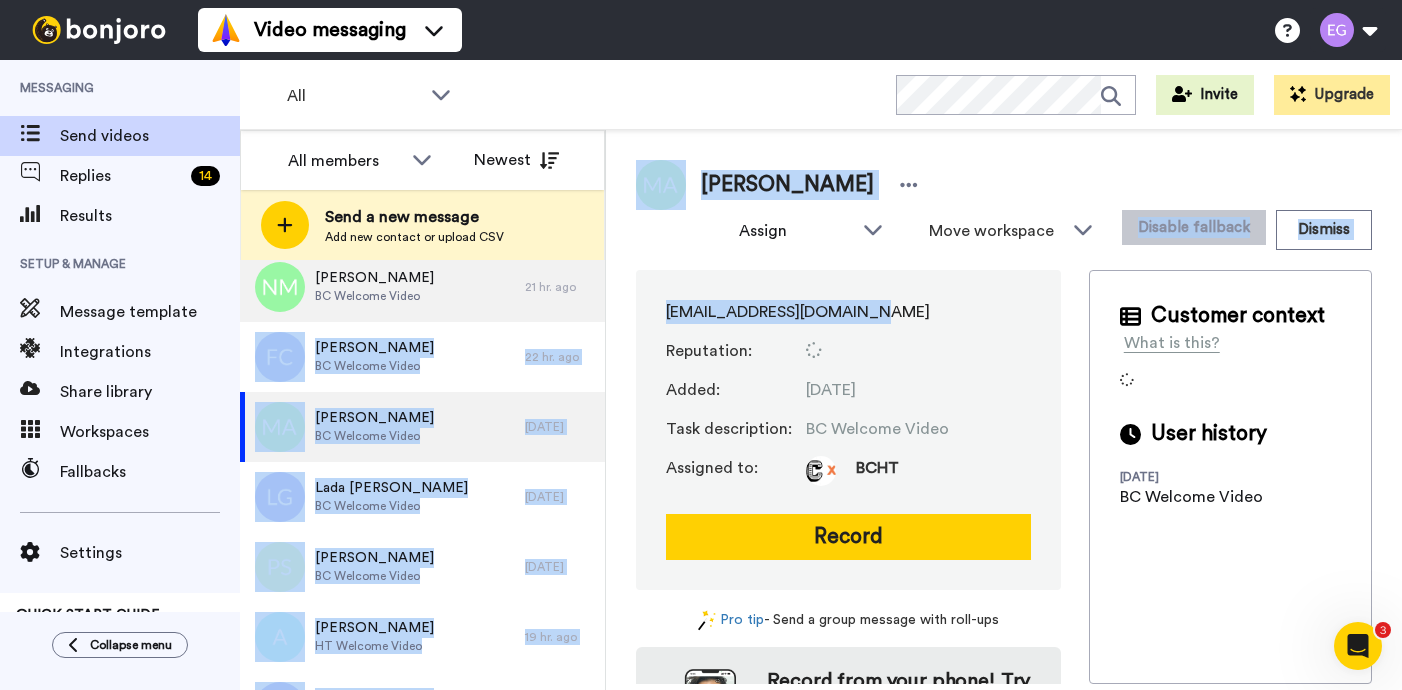 drag, startPoint x: 884, startPoint y: 315, endPoint x: 603, endPoint y: 299, distance: 281.45514 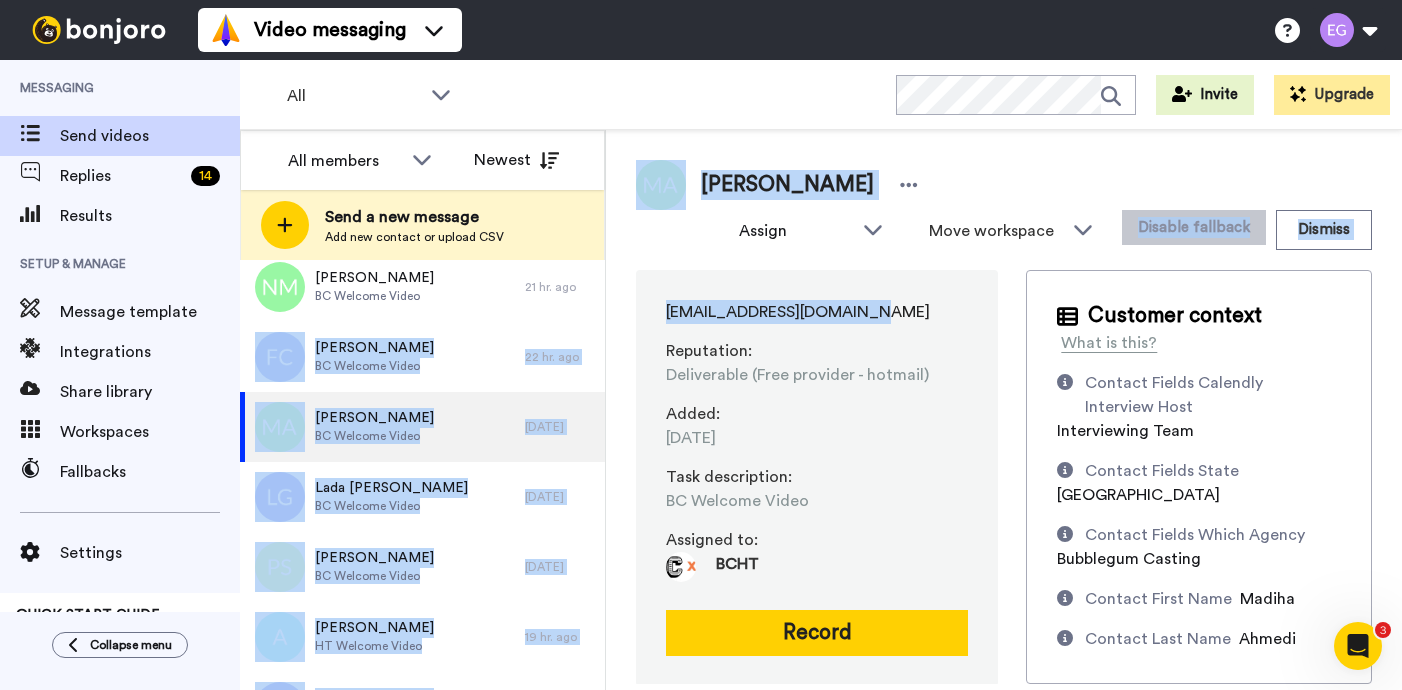 click on "Madiha Ahmedi Assign Ela Guclu Gab Jarry Jessica MacMillan BCHT Agency Natasha Griffin Move workspace WORKSPACES View all Lead Conversion Welcome Video + Add a new workspace Disable fallback Dismiss madihaahmedi@hotmail.com Reputation : Deliverable (Free provider - hotmail) Added : 1 day ago Task description : BC Welcome Video Assigned to: BCHT Record   Pro tip   - Send a group message with roll-ups Record from your phone! Try our app today Customer context What is this? Contact Fields Calendly Interview Host Interviewing Team Contact Fields State New South Wales Contact Fields Which Agency Bubblegum Casting Contact First Name Madiha Contact Last Name Ahmedi User history 1 day ago BC Welcome Video" at bounding box center [1004, 410] 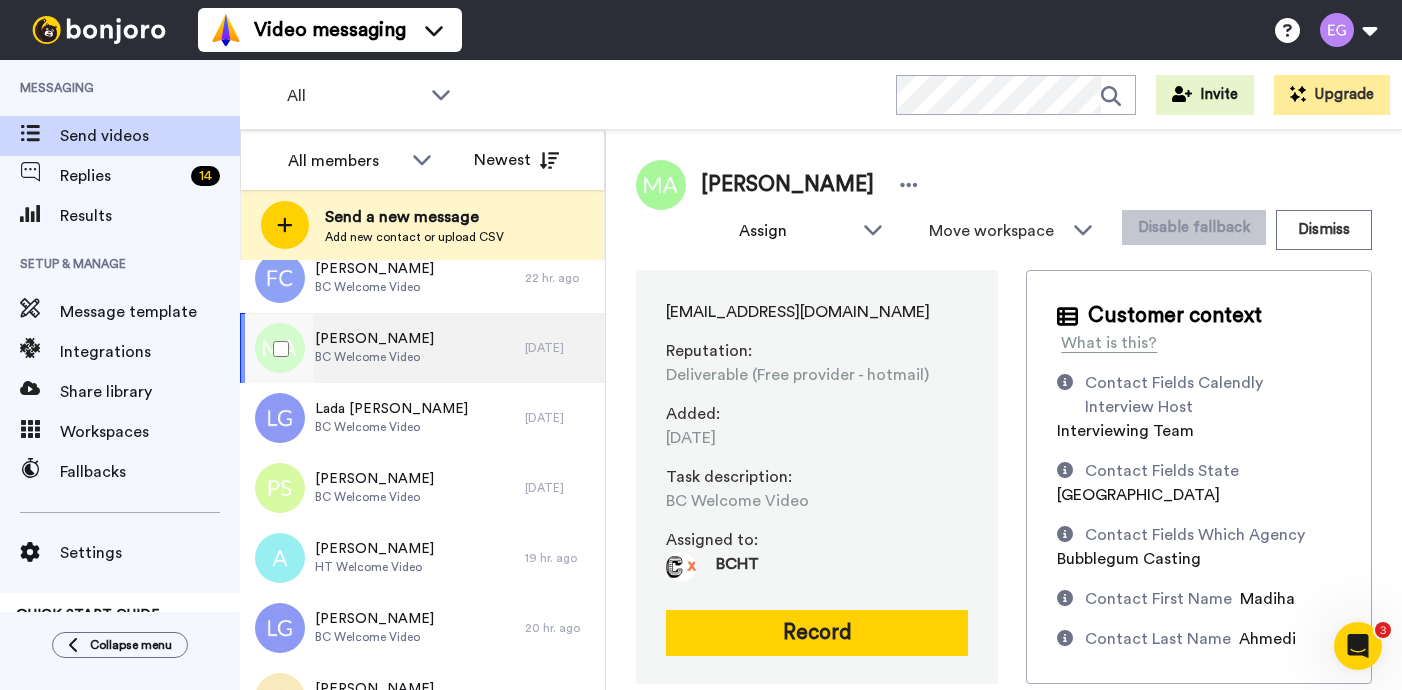 scroll, scrollTop: 1809, scrollLeft: 0, axis: vertical 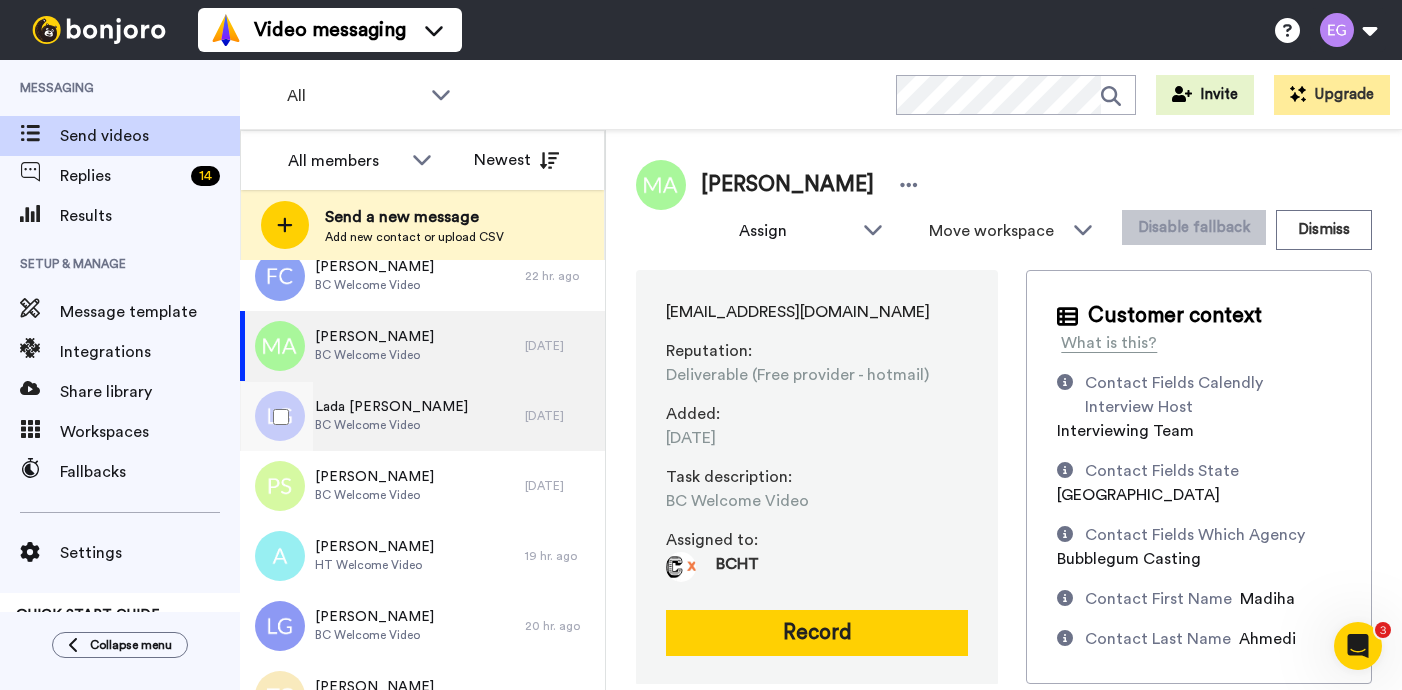 click on "Lada Ghobrial BC Welcome Video" at bounding box center (382, 416) 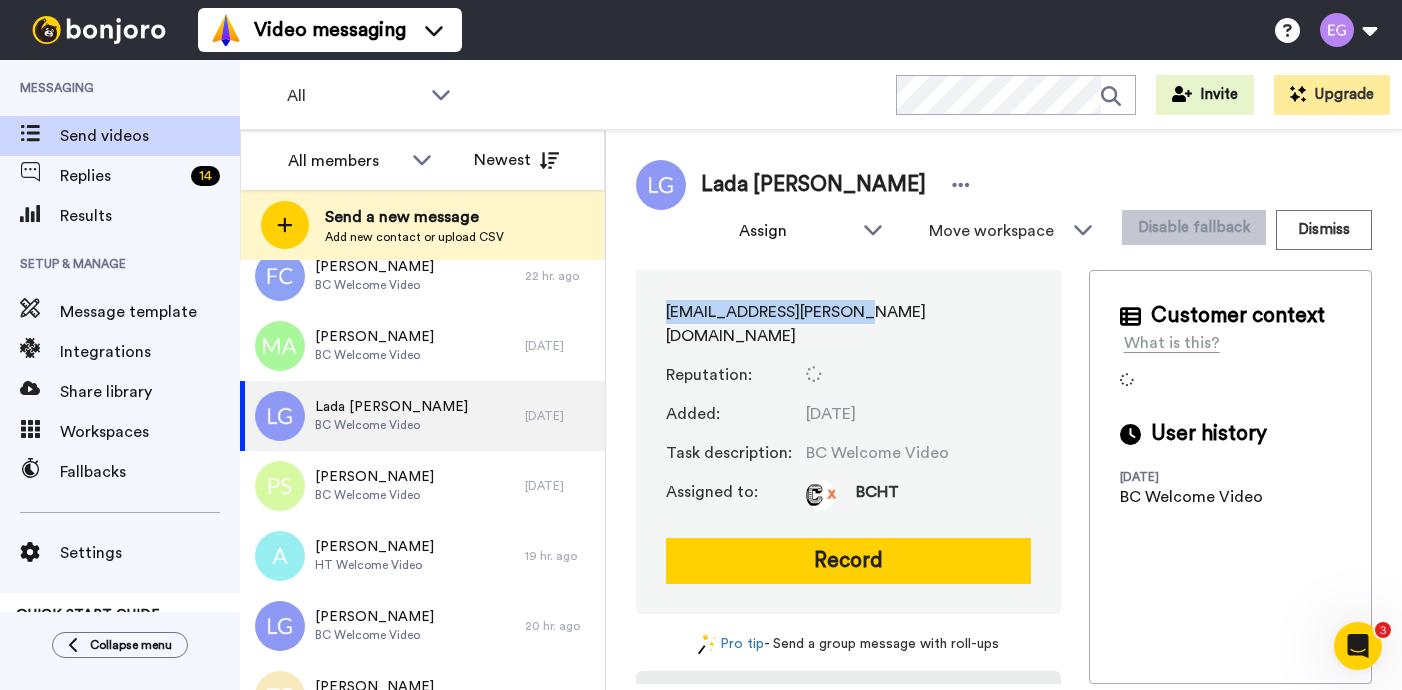drag, startPoint x: 860, startPoint y: 312, endPoint x: 658, endPoint y: 303, distance: 202.2004 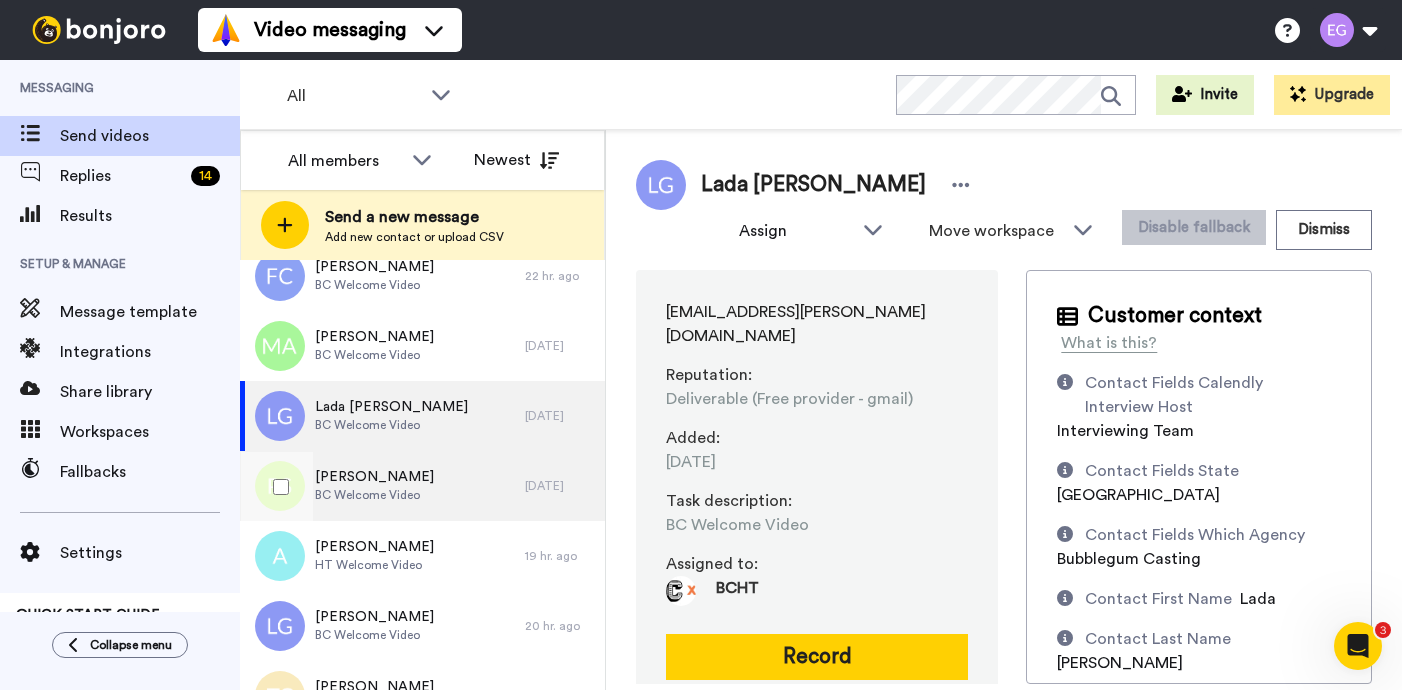 click on "Patricia Stavridis BC Welcome Video" at bounding box center (382, 486) 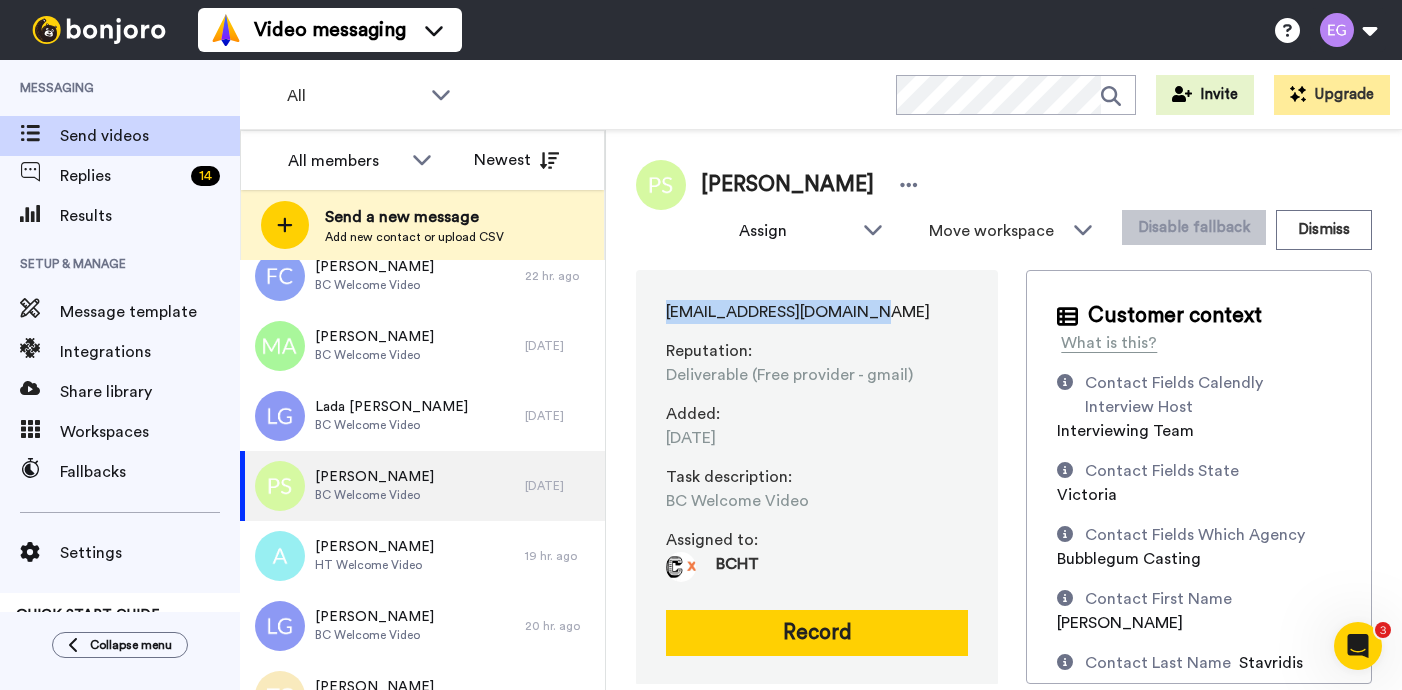 drag, startPoint x: 856, startPoint y: 313, endPoint x: 655, endPoint y: 313, distance: 201 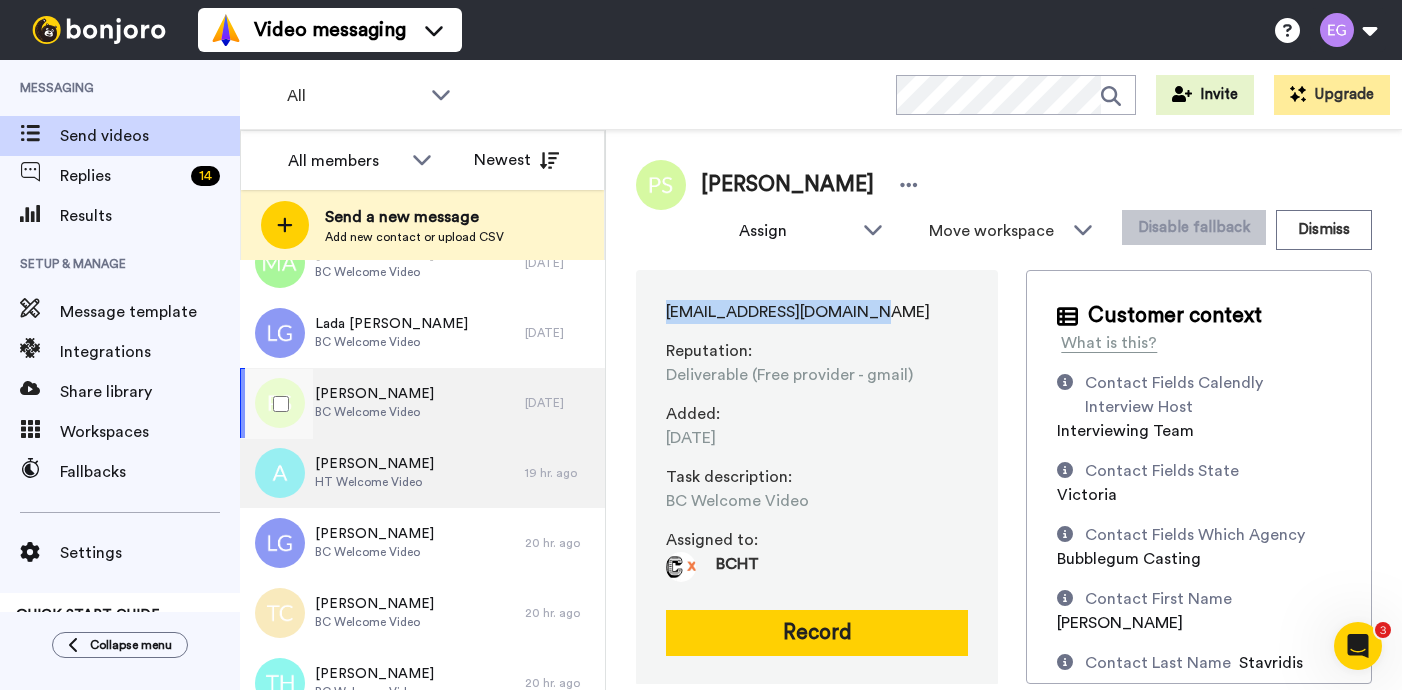 scroll, scrollTop: 1903, scrollLeft: 0, axis: vertical 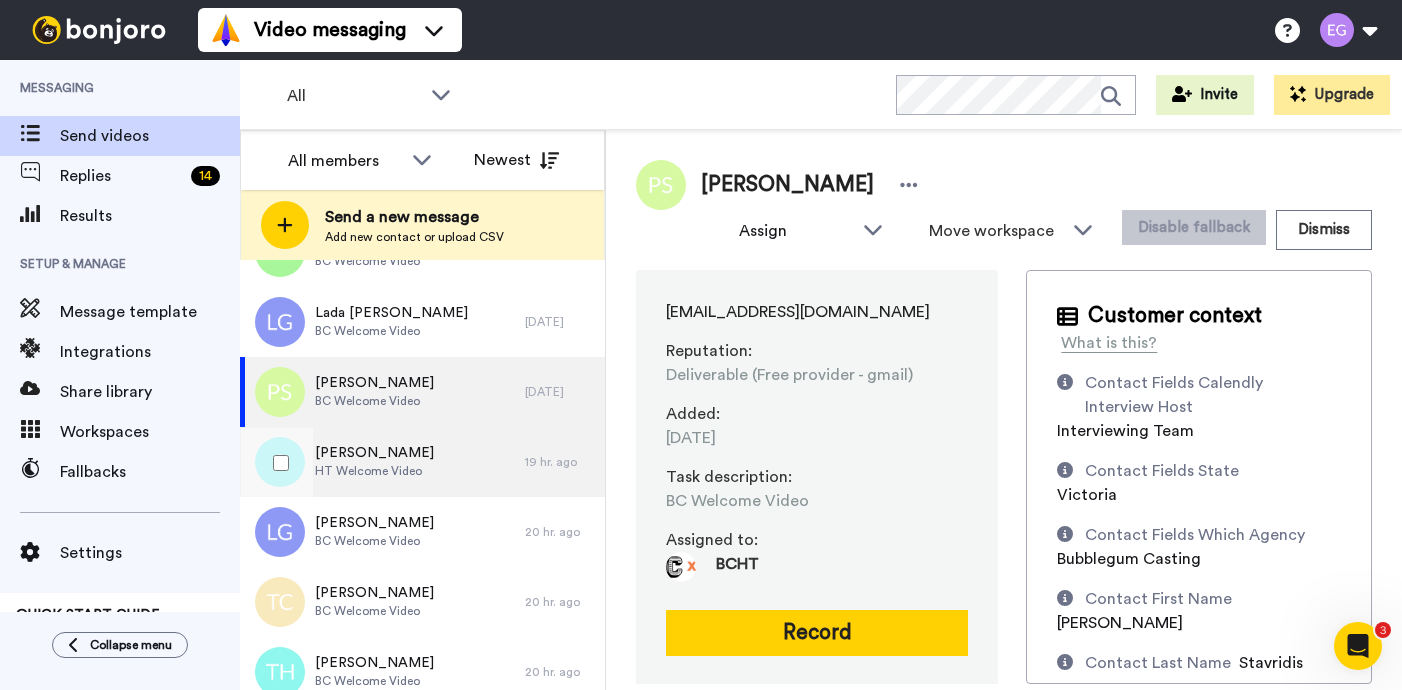 click on "HT Welcome Video" at bounding box center (374, 471) 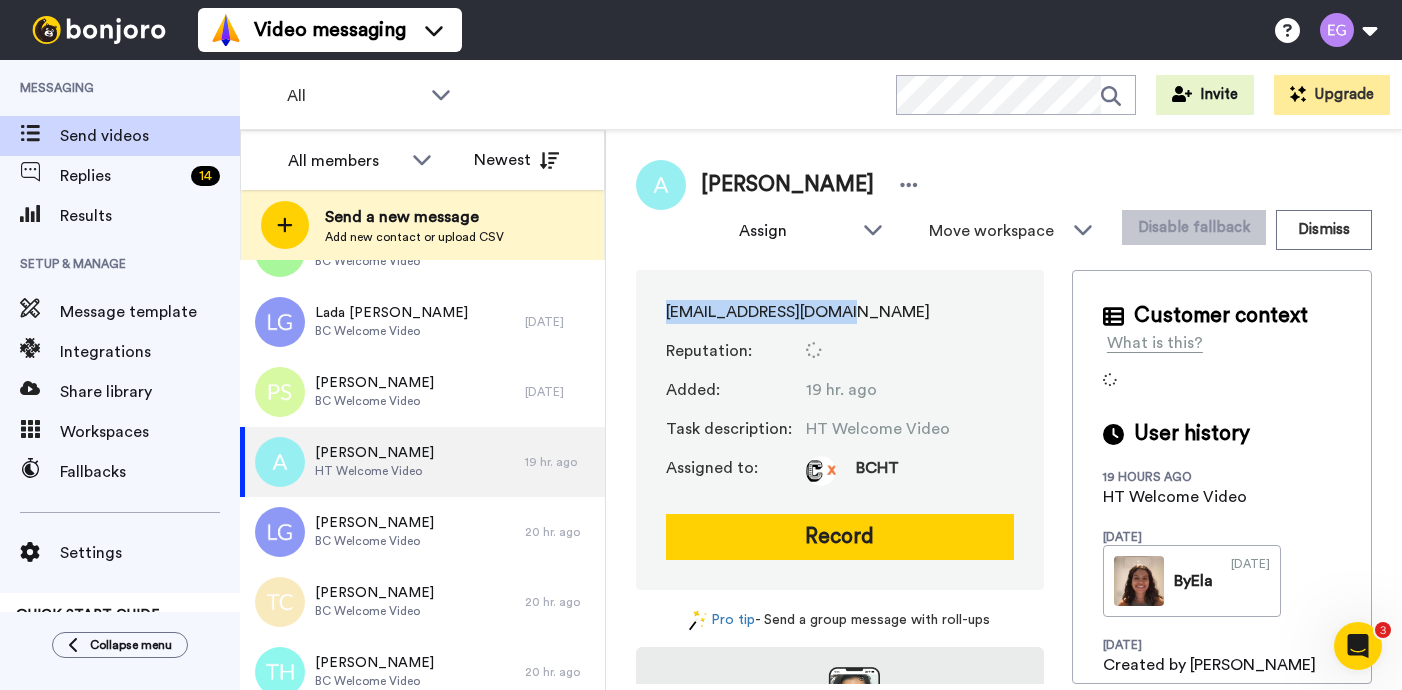 drag, startPoint x: 829, startPoint y: 313, endPoint x: 657, endPoint y: 309, distance: 172.04651 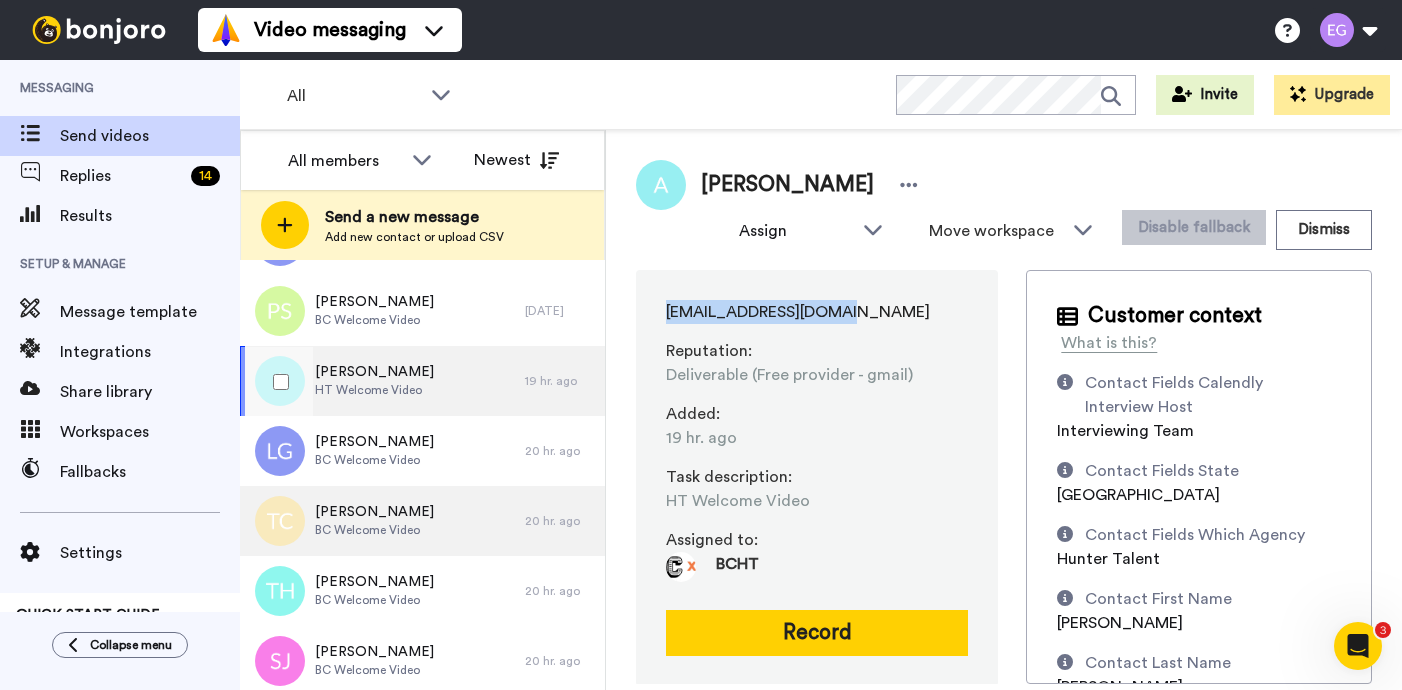scroll, scrollTop: 2007, scrollLeft: 0, axis: vertical 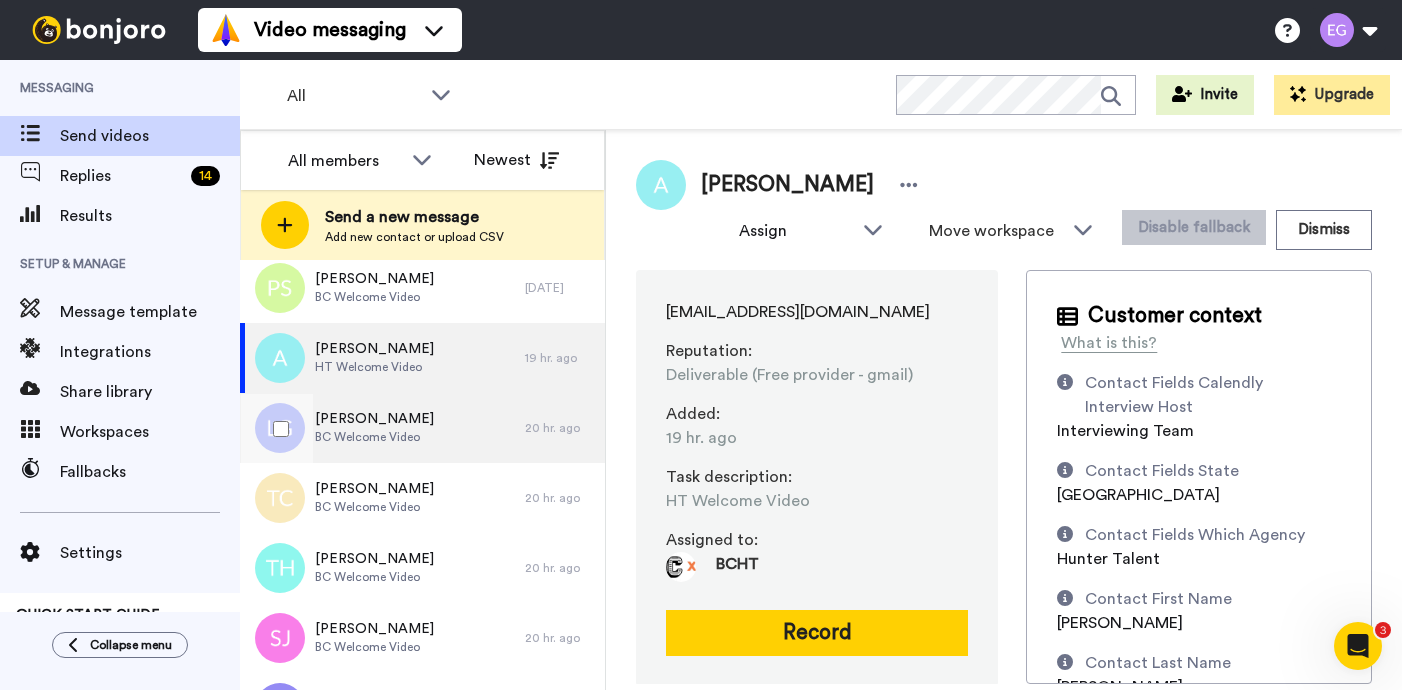 click on "Ludovic Geyer BC Welcome Video" at bounding box center [382, 428] 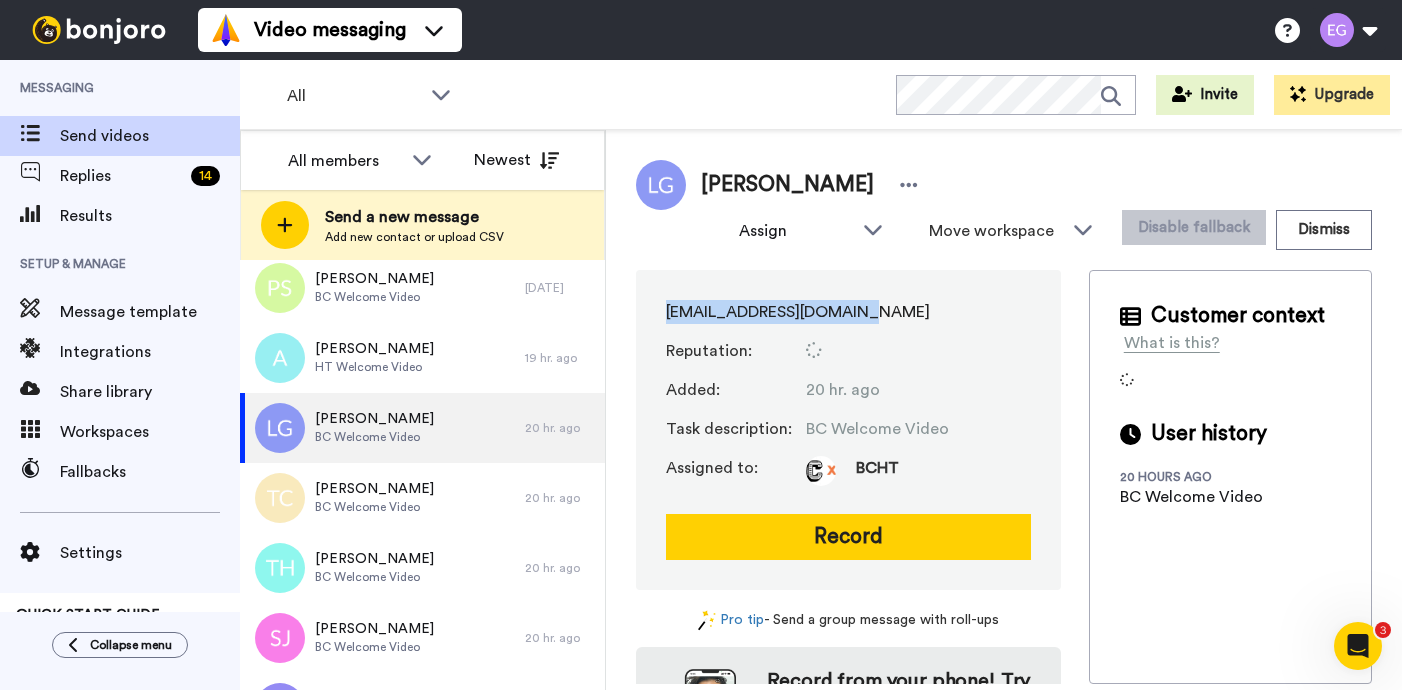 drag, startPoint x: 860, startPoint y: 312, endPoint x: 633, endPoint y: 306, distance: 227.07928 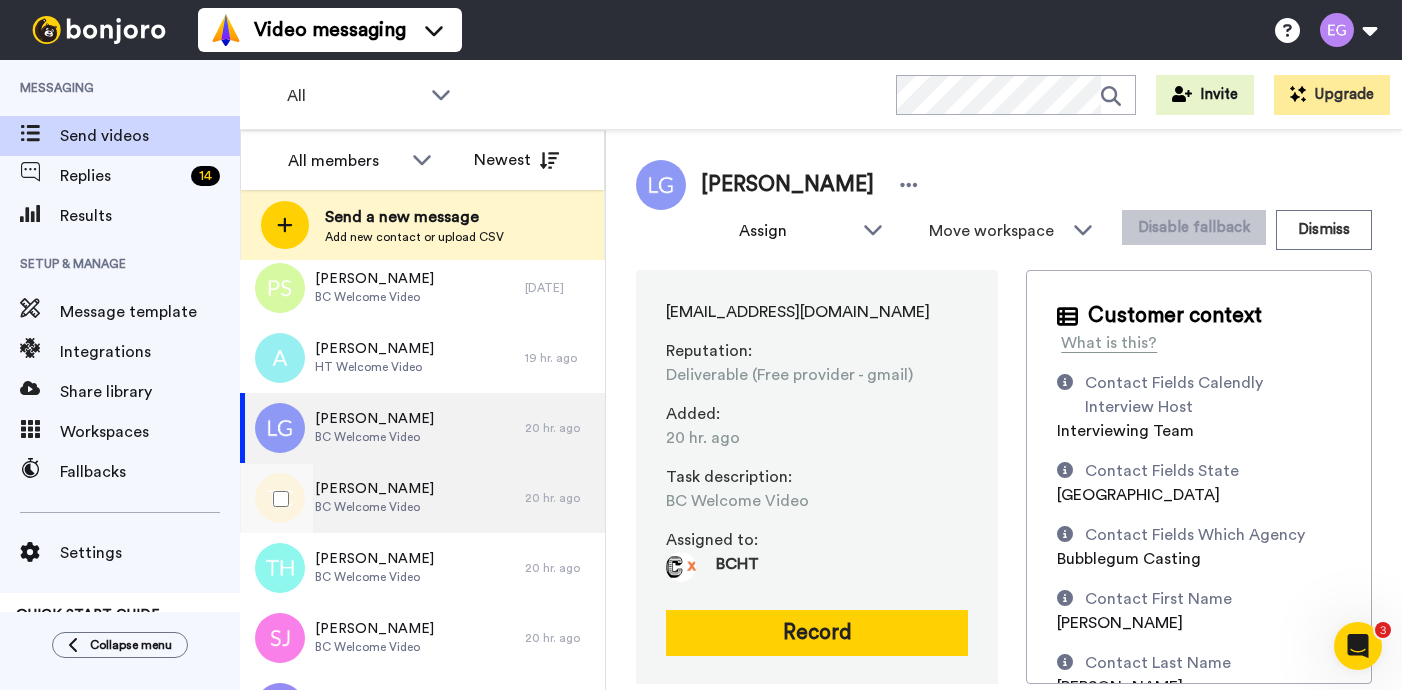 click on "Tina Cagdas BC Welcome Video" at bounding box center [382, 498] 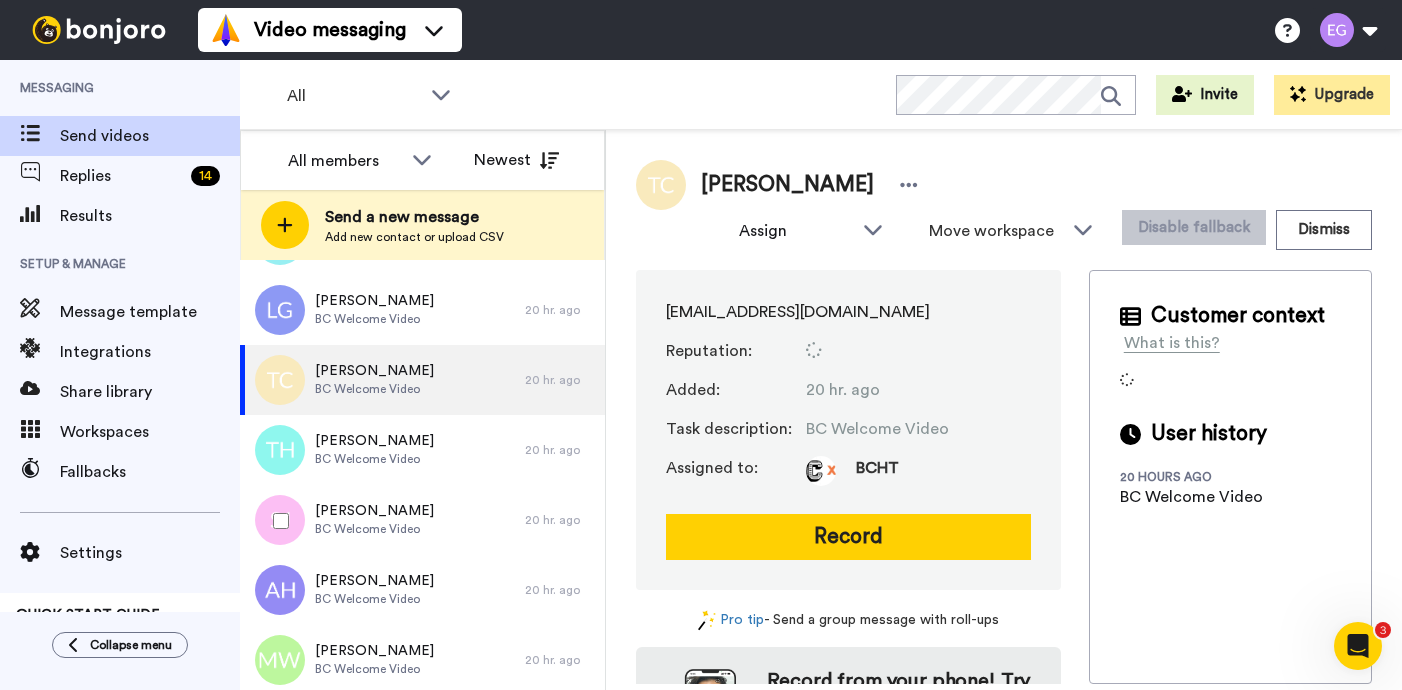 scroll, scrollTop: 2130, scrollLeft: 0, axis: vertical 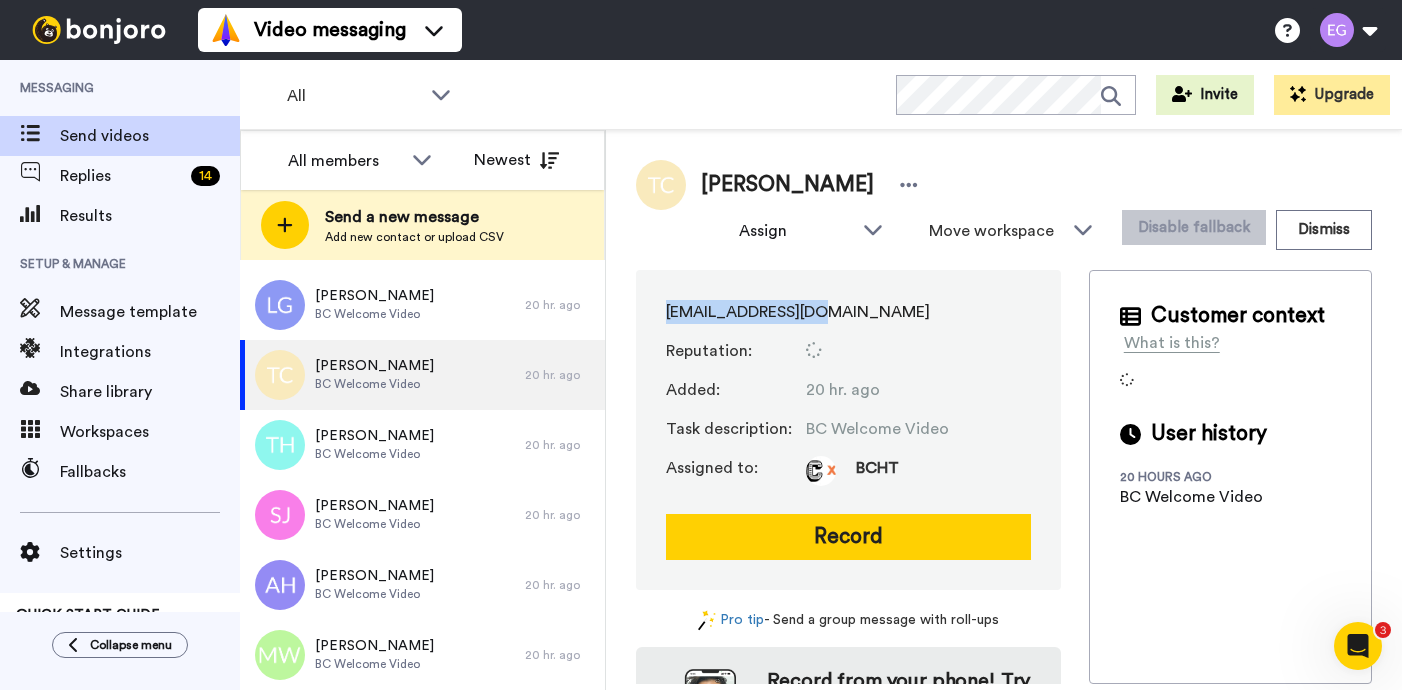 drag, startPoint x: 826, startPoint y: 311, endPoint x: 645, endPoint y: 307, distance: 181.04419 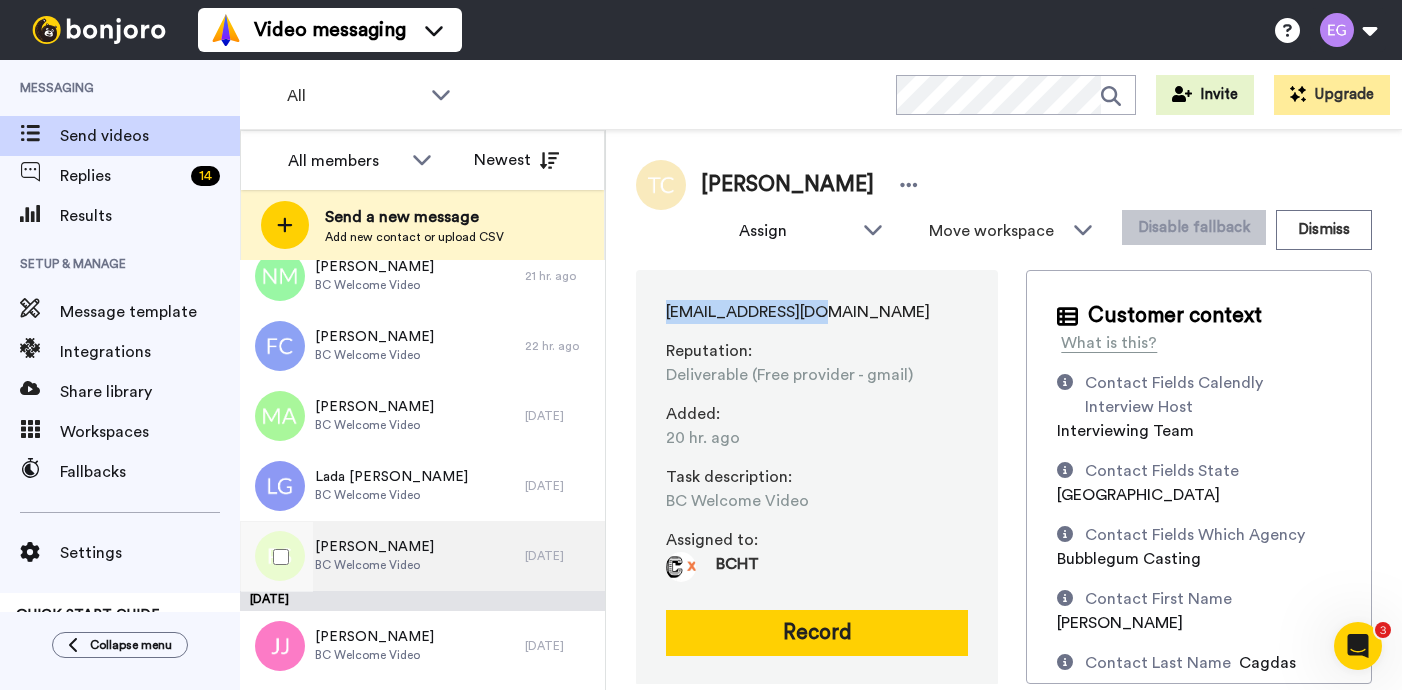 scroll, scrollTop: 2745, scrollLeft: 0, axis: vertical 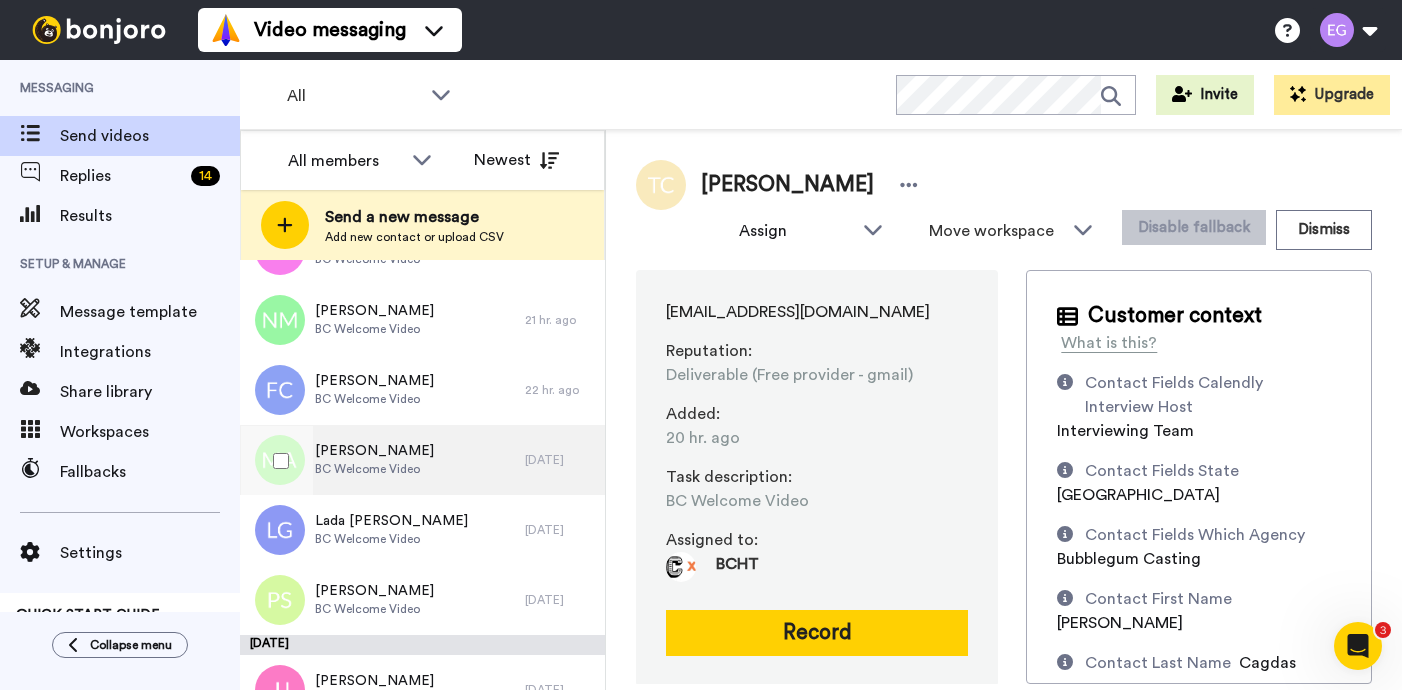 click on "Madiha Ahmedi BC Welcome Video" at bounding box center (382, 460) 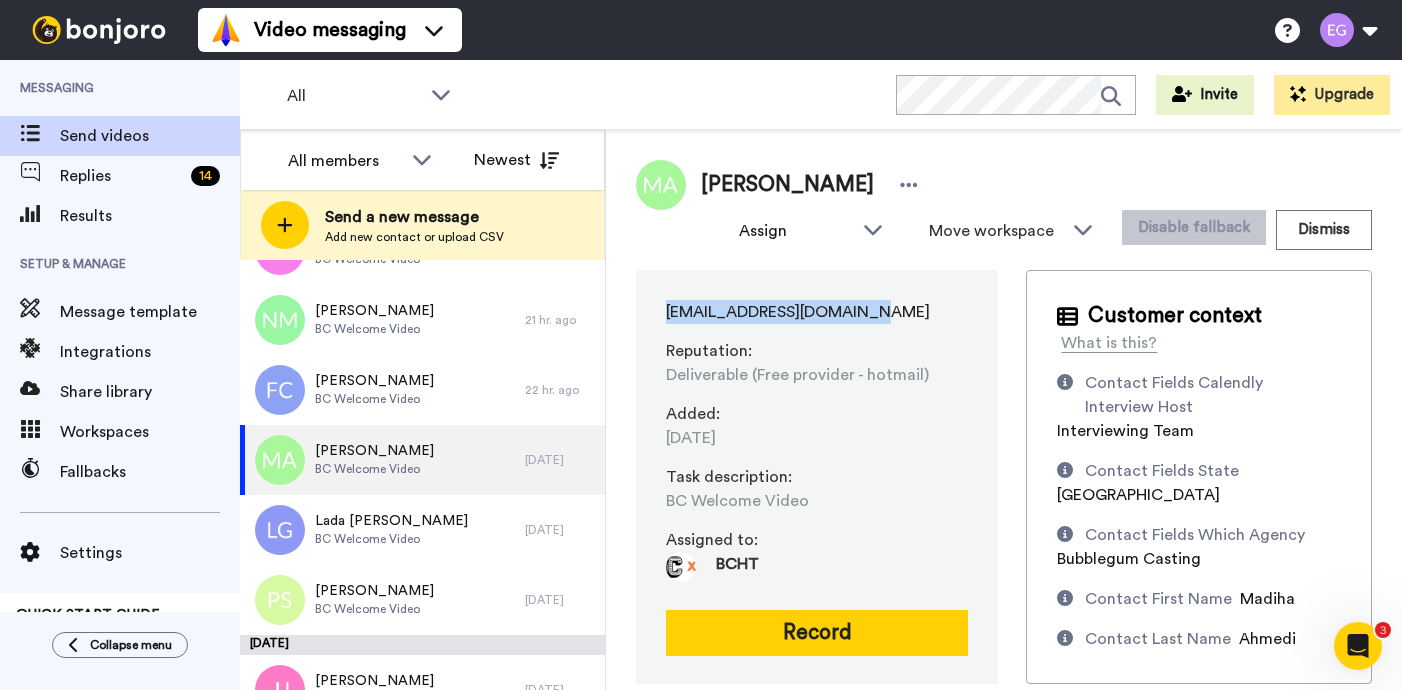 drag, startPoint x: 884, startPoint y: 317, endPoint x: 694, endPoint y: 291, distance: 191.77069 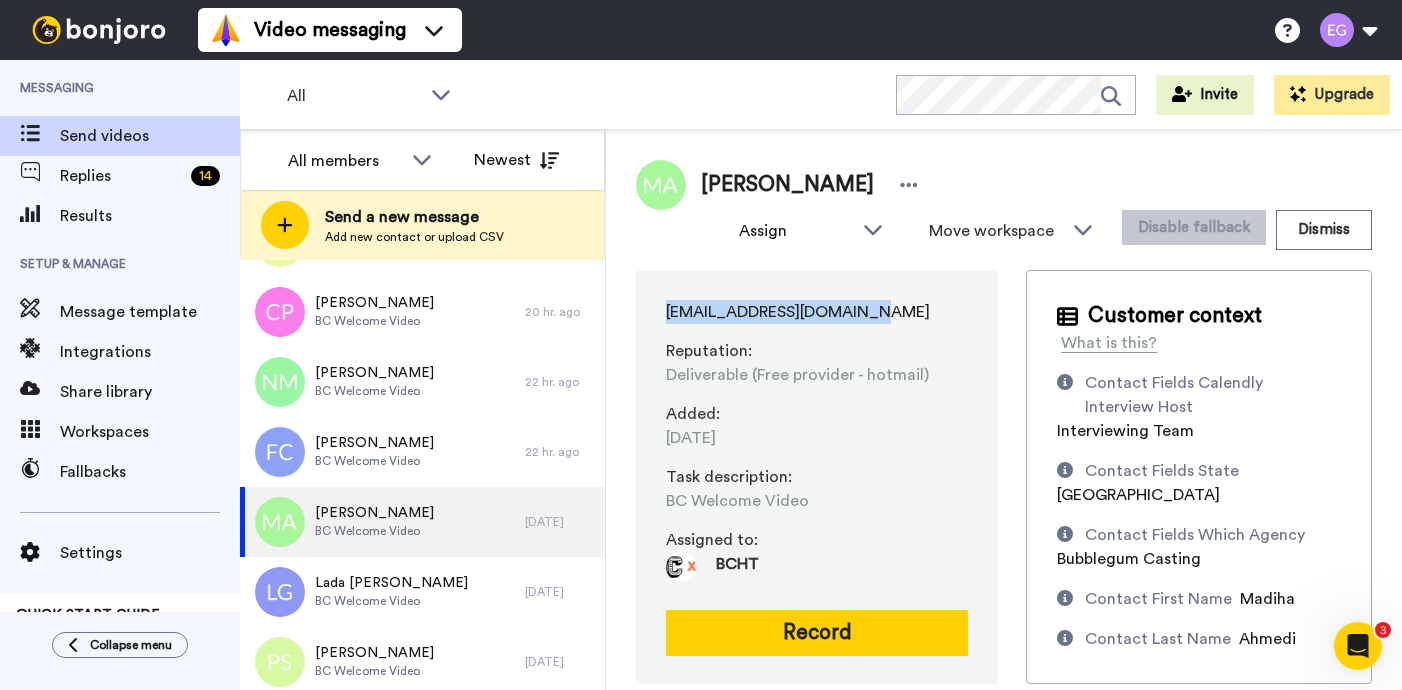 scroll, scrollTop: 2263, scrollLeft: 0, axis: vertical 